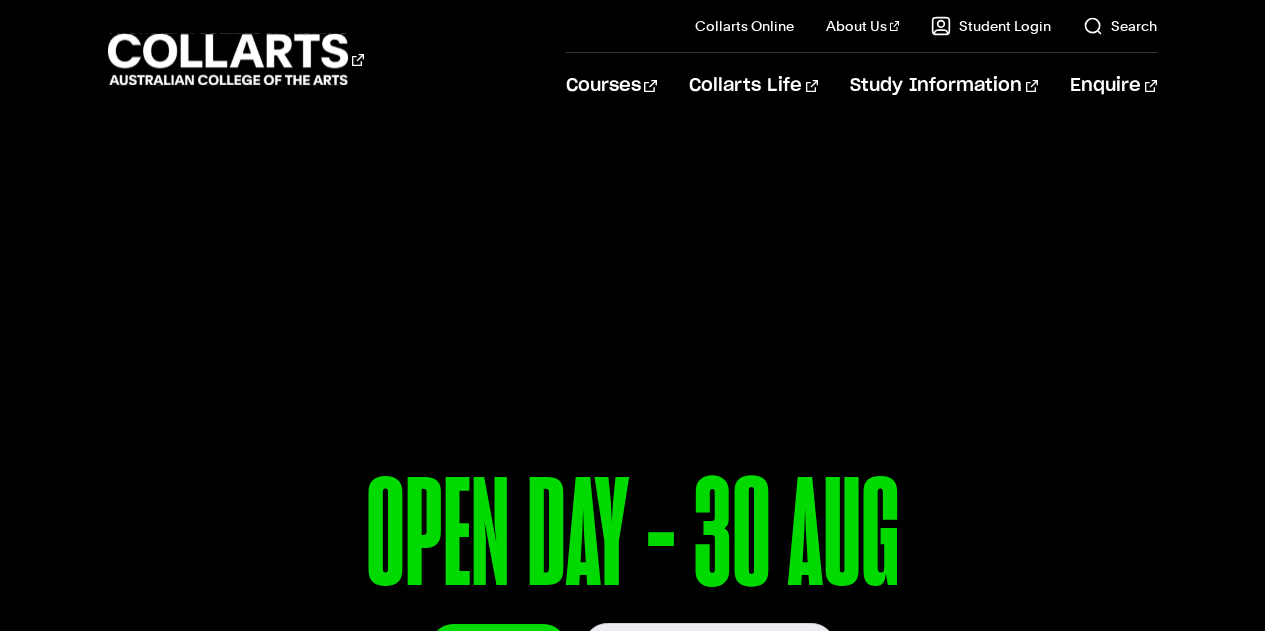 scroll, scrollTop: 0, scrollLeft: 0, axis: both 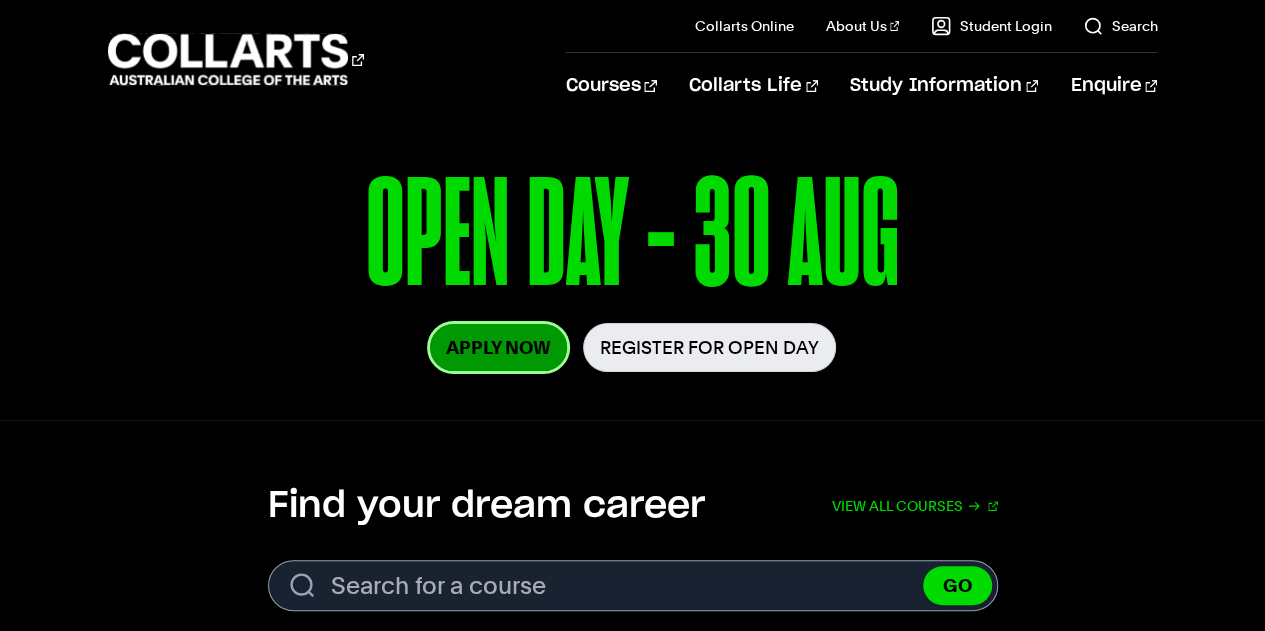 click on "Apply Now" at bounding box center [498, 347] 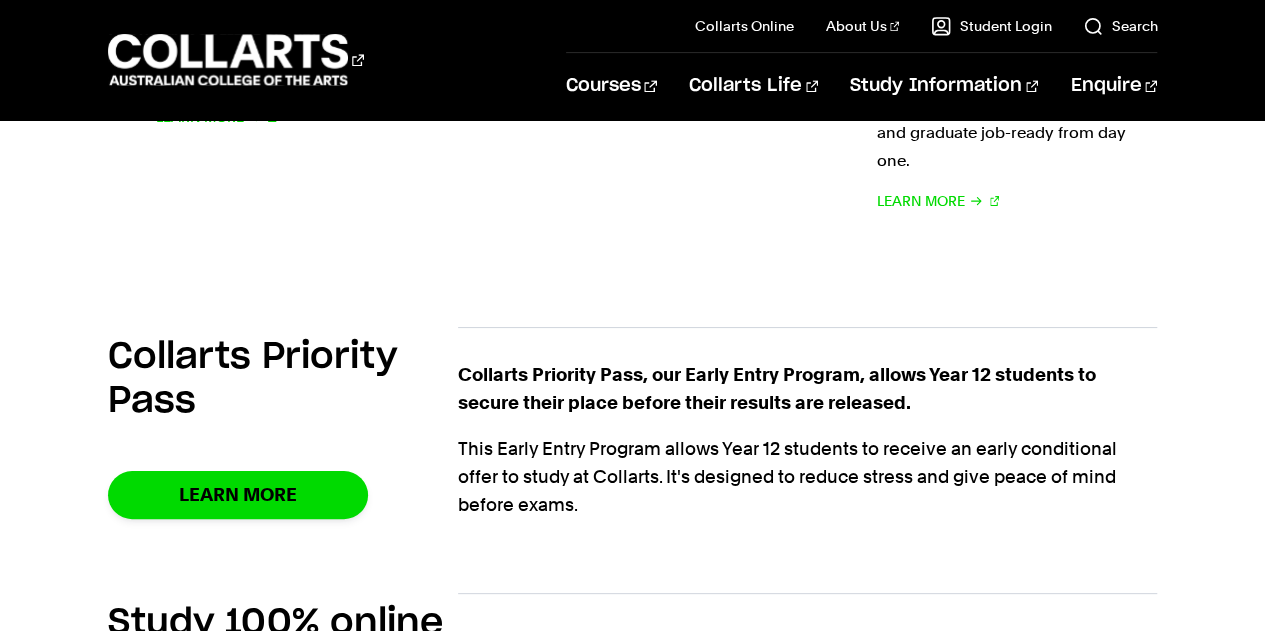 scroll, scrollTop: 1286, scrollLeft: 0, axis: vertical 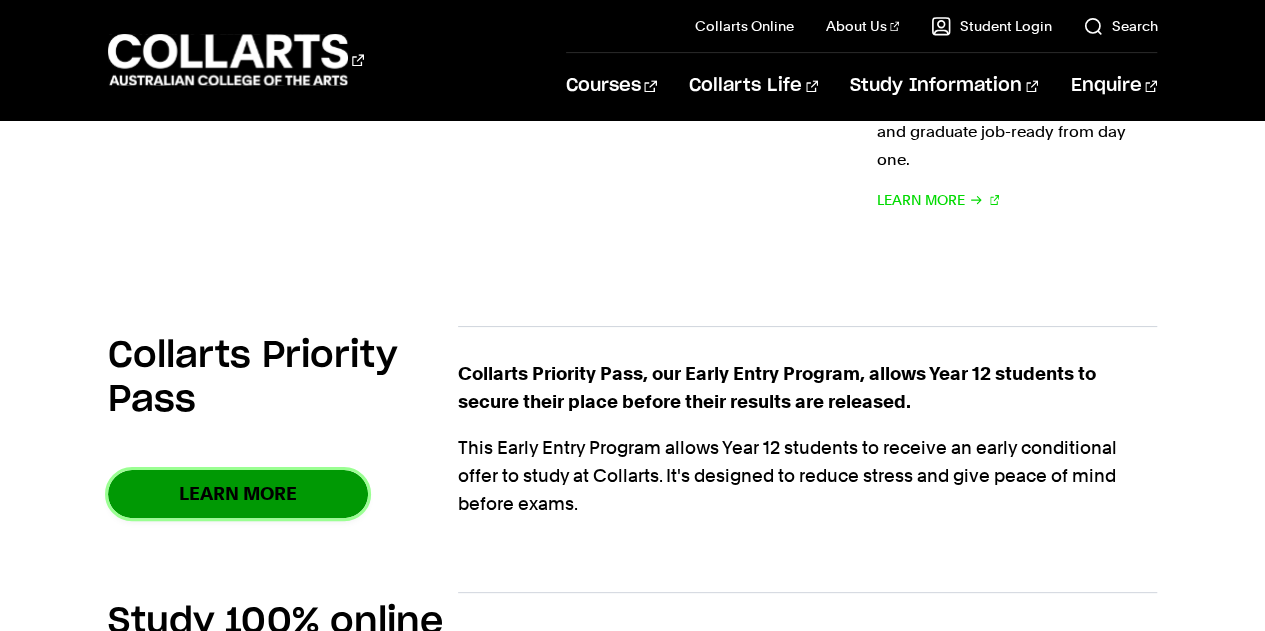 click on "Learn More" at bounding box center (238, 493) 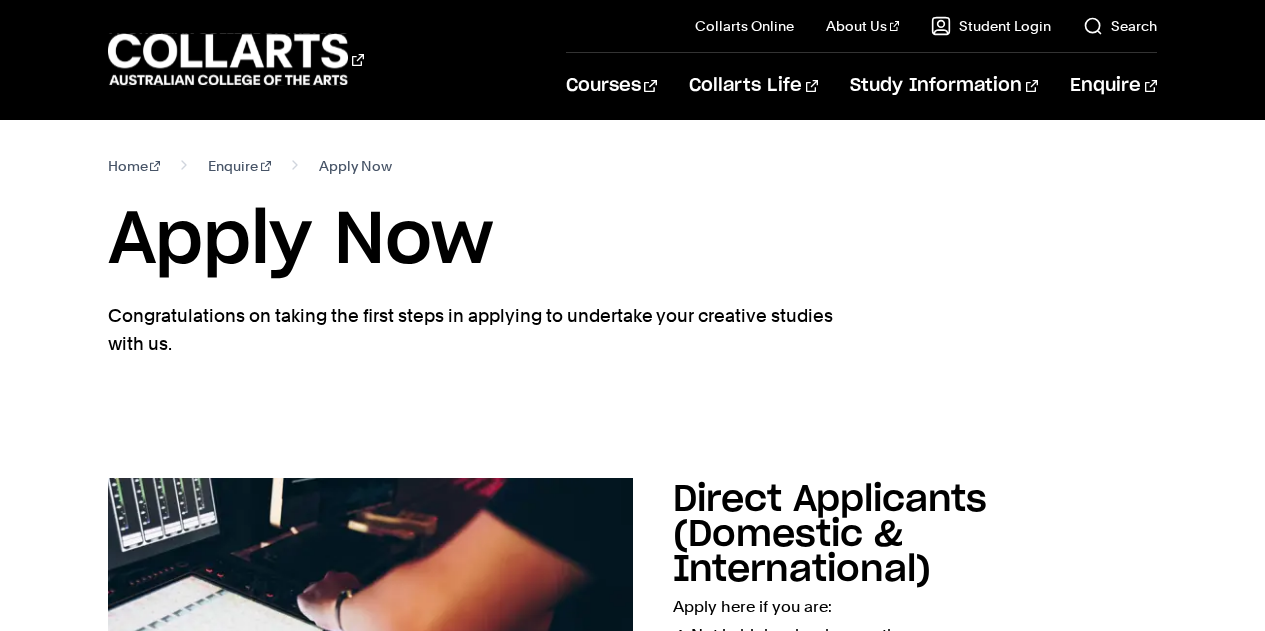 scroll, scrollTop: 0, scrollLeft: 0, axis: both 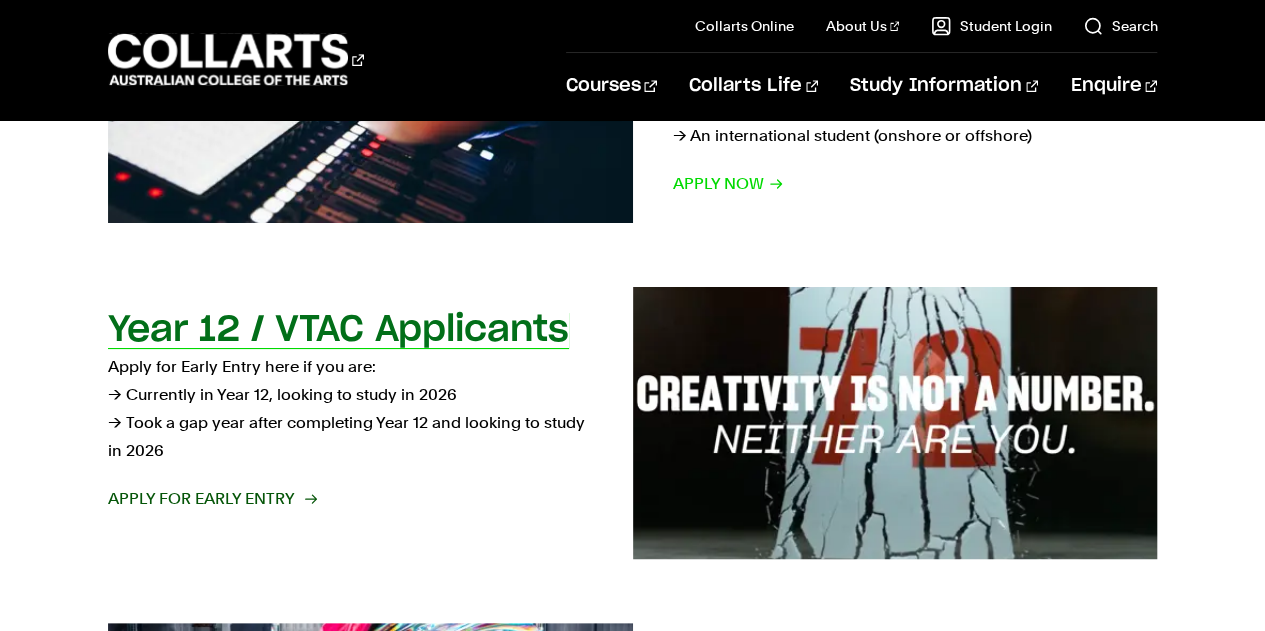 click on "Apply for Early Entry" at bounding box center (211, 499) 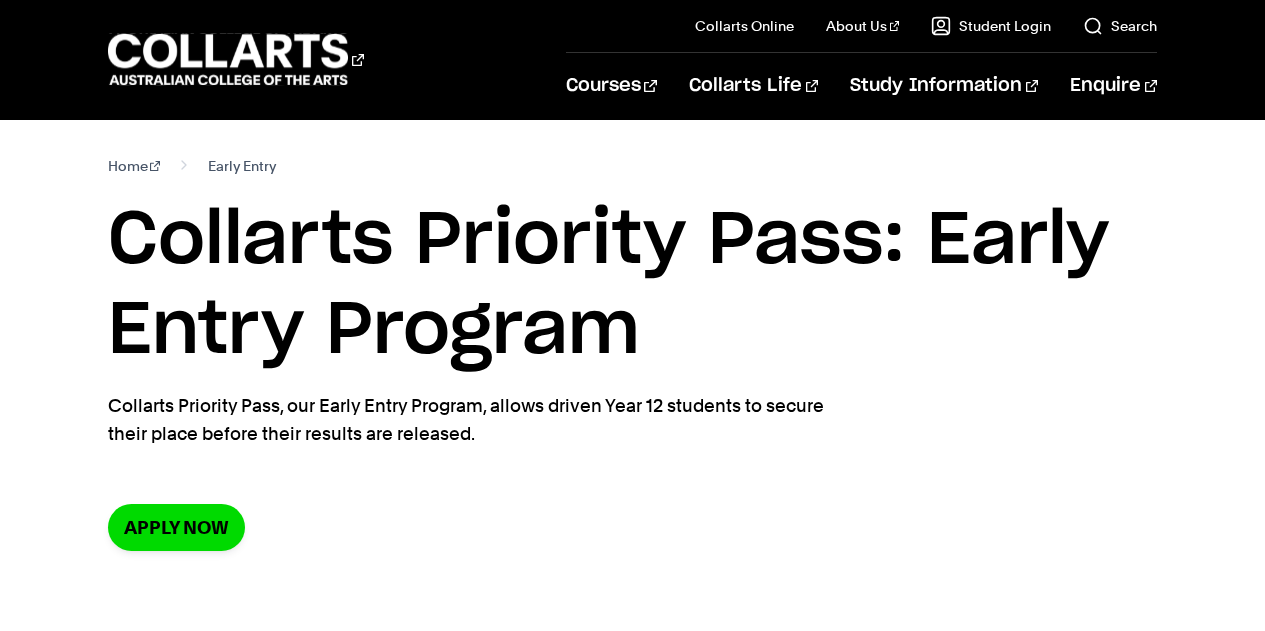 scroll, scrollTop: 0, scrollLeft: 0, axis: both 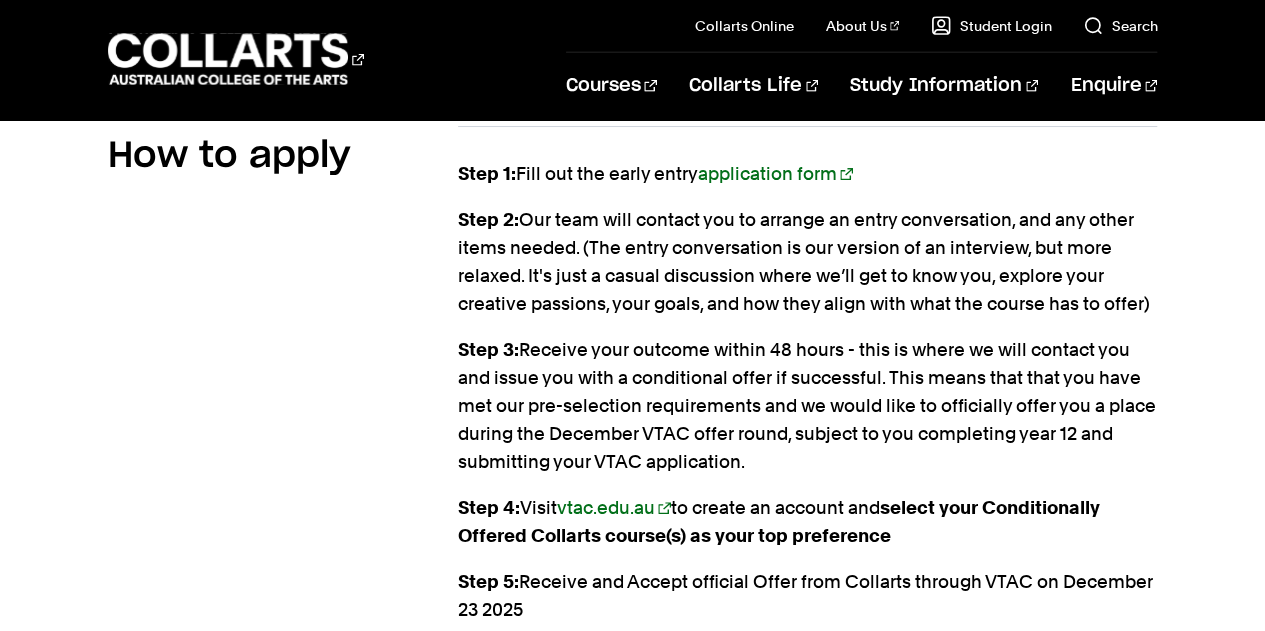 click on "application form" at bounding box center (775, 173) 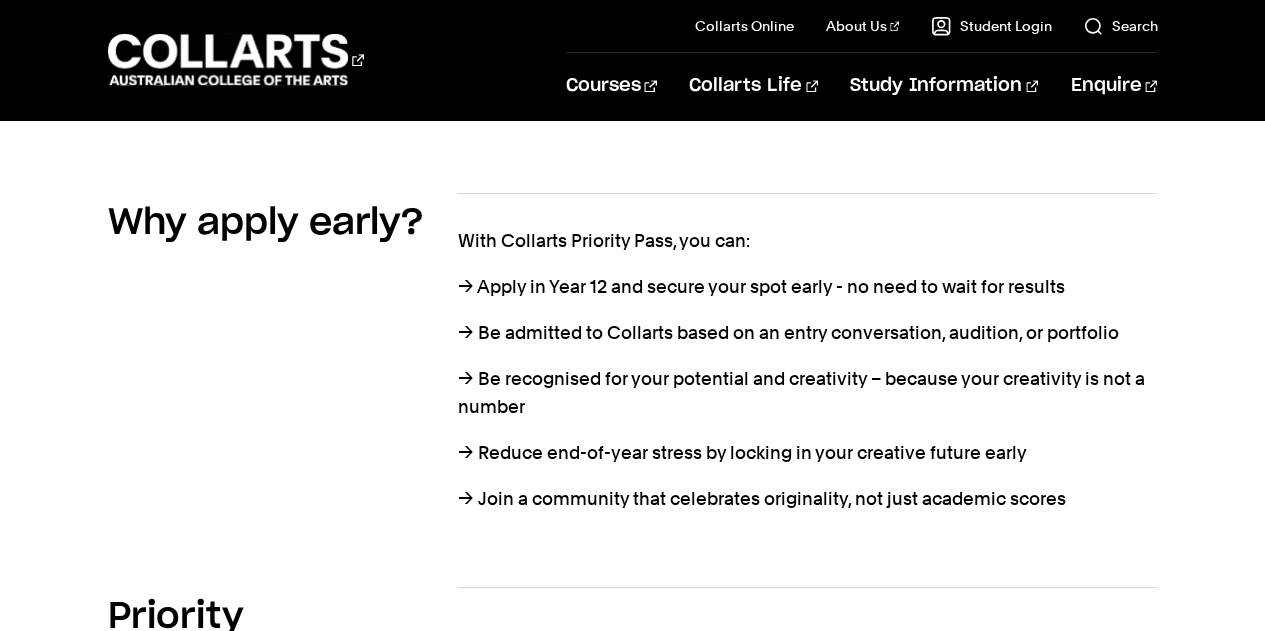 scroll, scrollTop: 923, scrollLeft: 0, axis: vertical 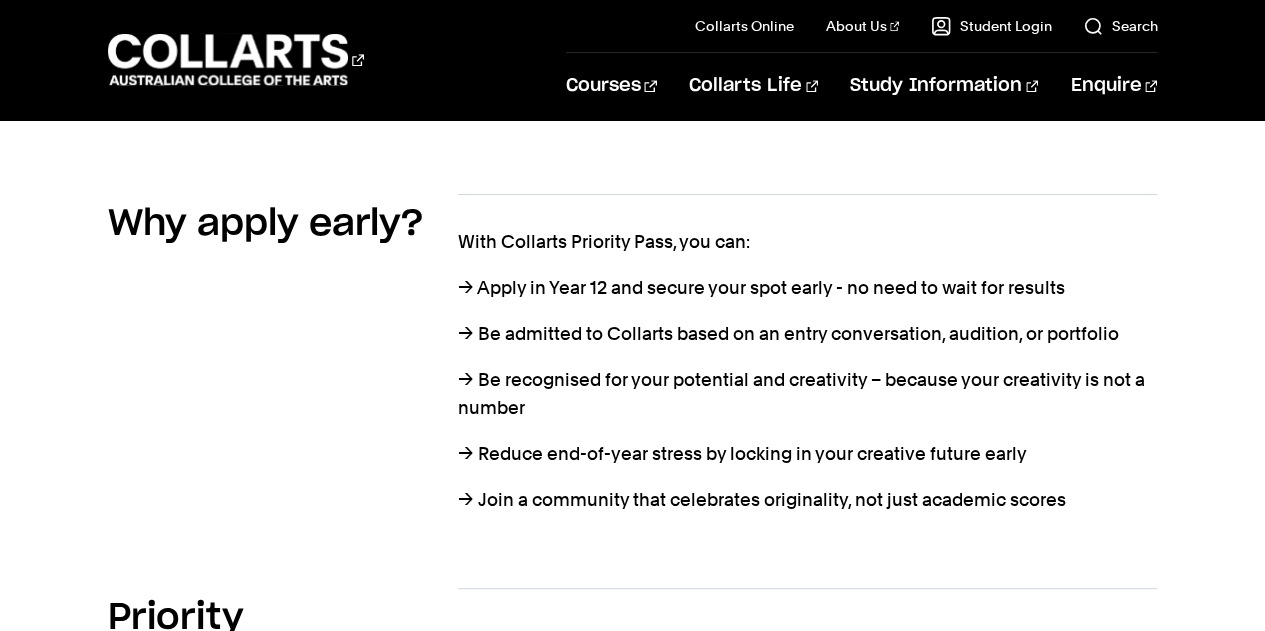 click on "→ Be admitted to Collarts based on an entry conversation, audition, or portfolio" at bounding box center (808, 334) 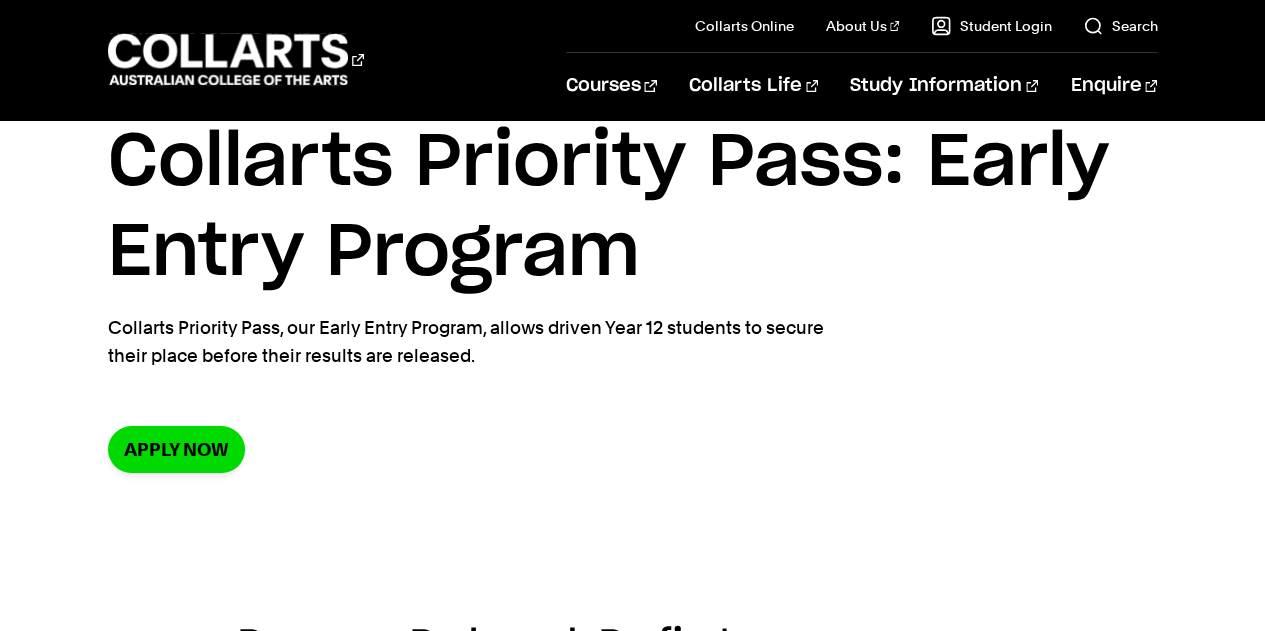 scroll, scrollTop: 0, scrollLeft: 0, axis: both 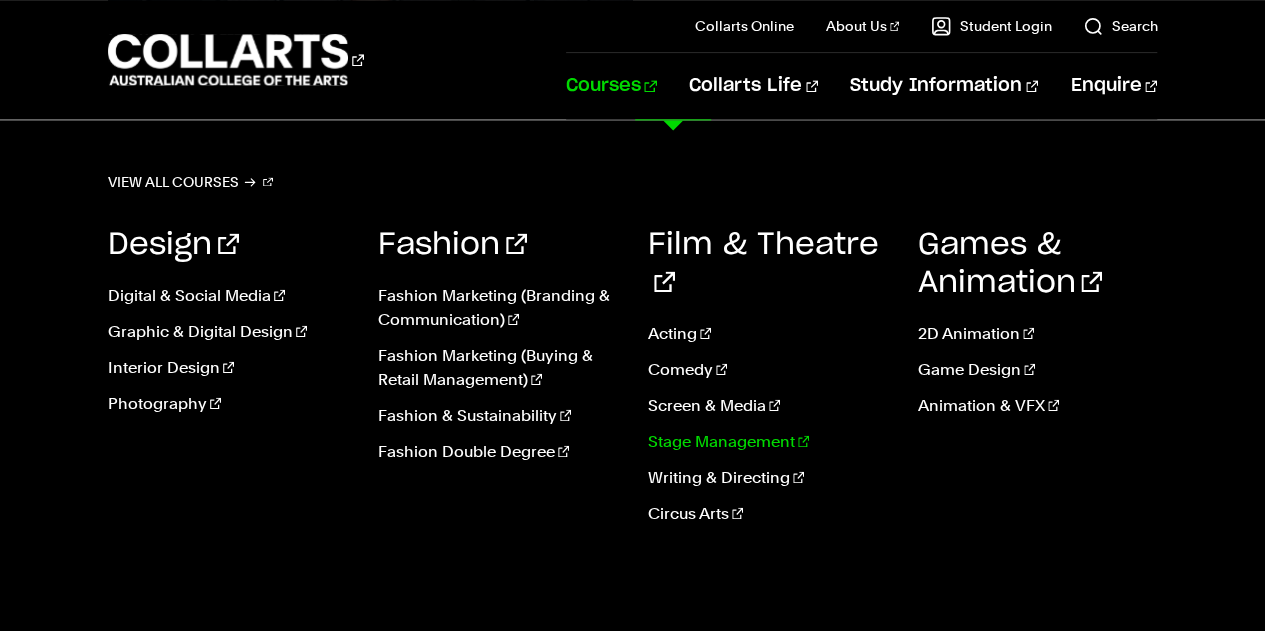 click on "Stage Management" at bounding box center [768, 442] 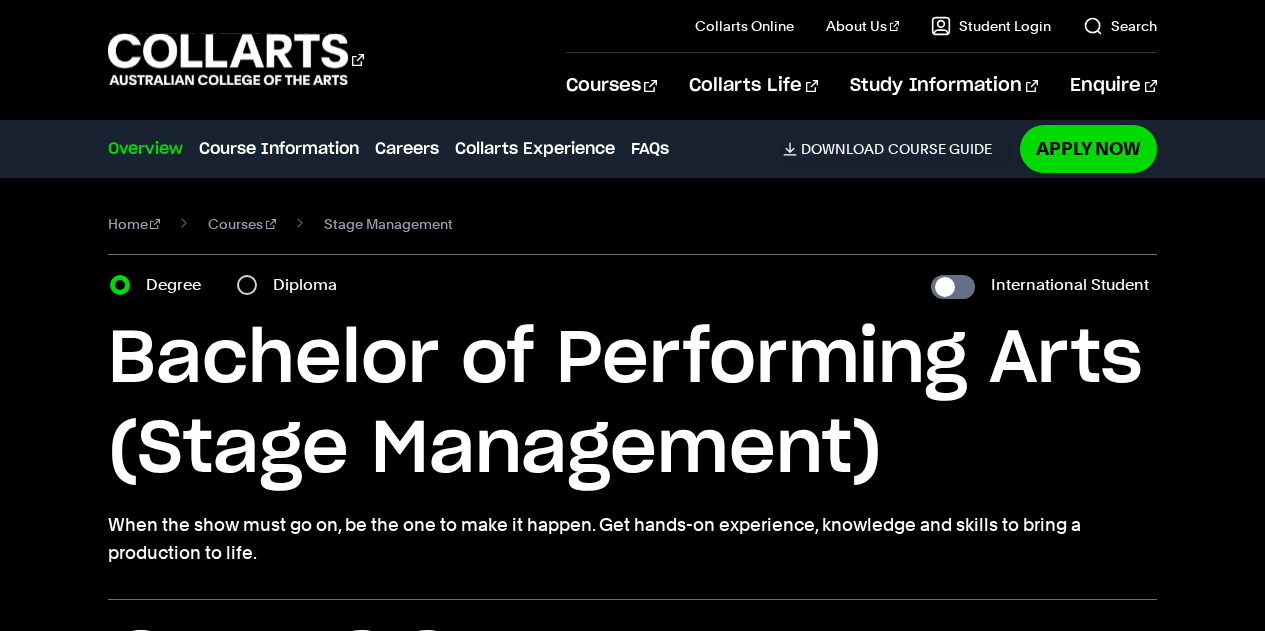 scroll, scrollTop: 279, scrollLeft: 0, axis: vertical 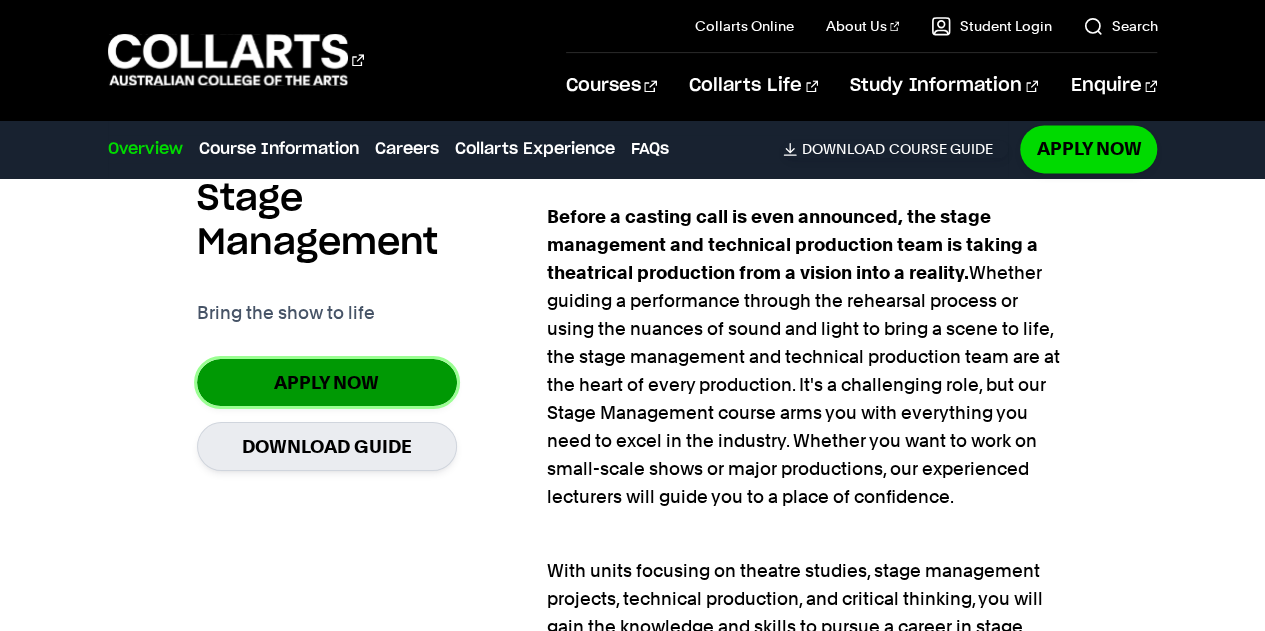 click on "Apply Now" at bounding box center [327, 382] 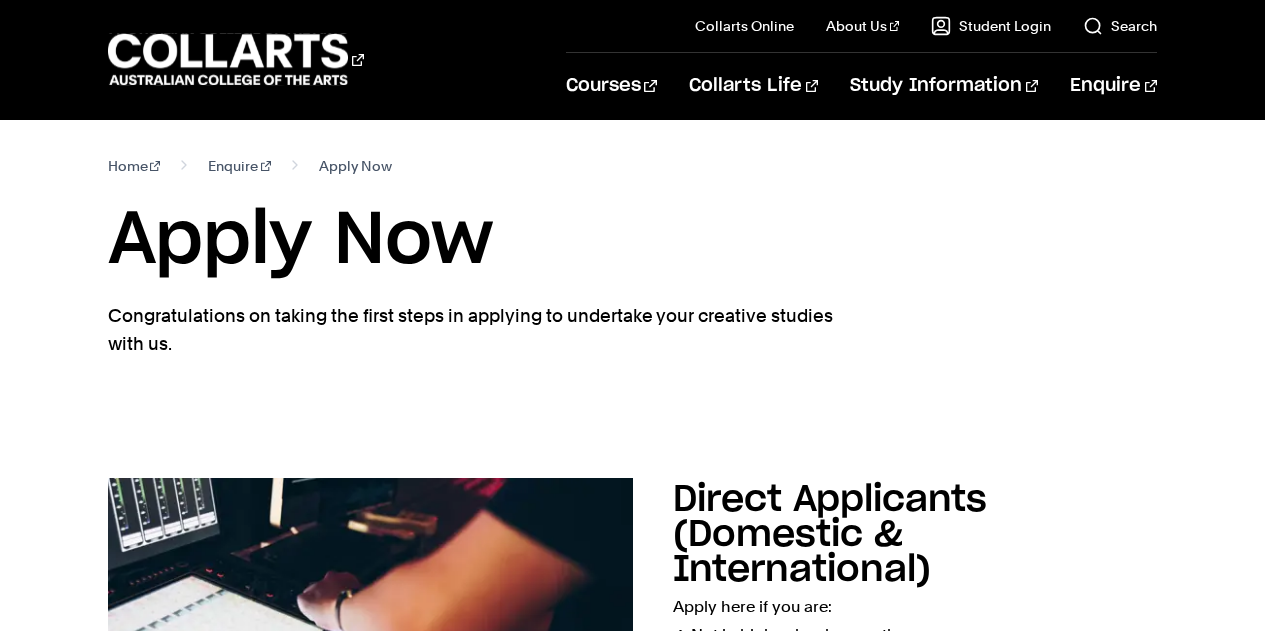 scroll, scrollTop: 330, scrollLeft: 0, axis: vertical 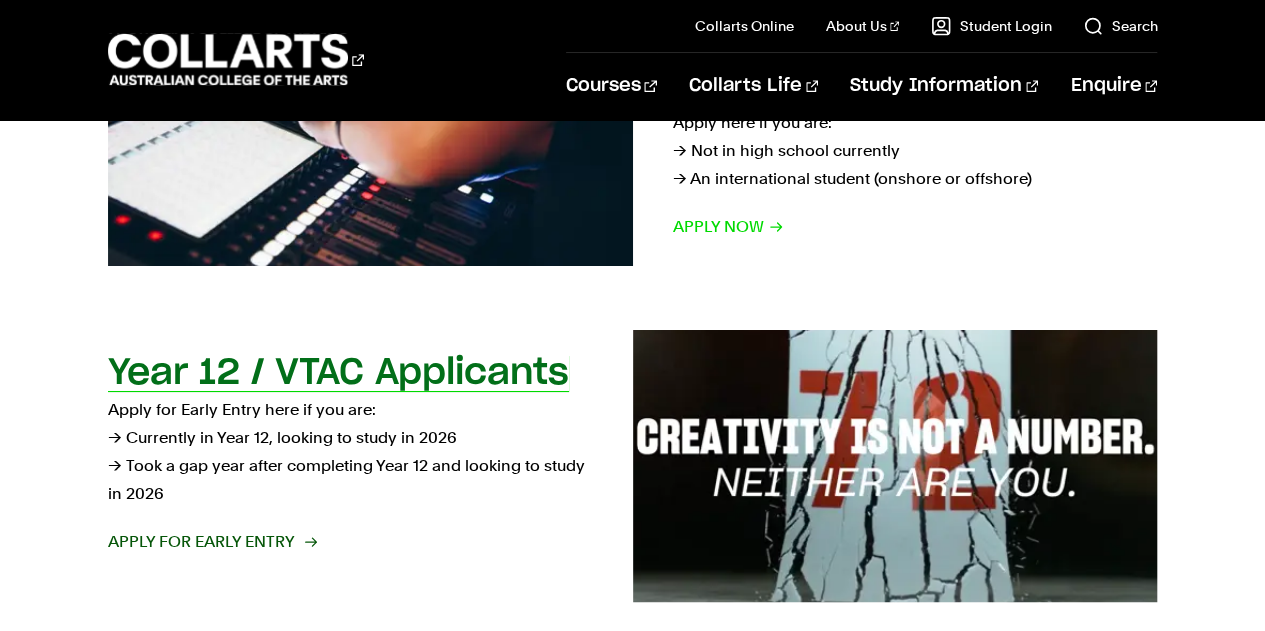 click on "Apply for Early Entry" at bounding box center [211, 542] 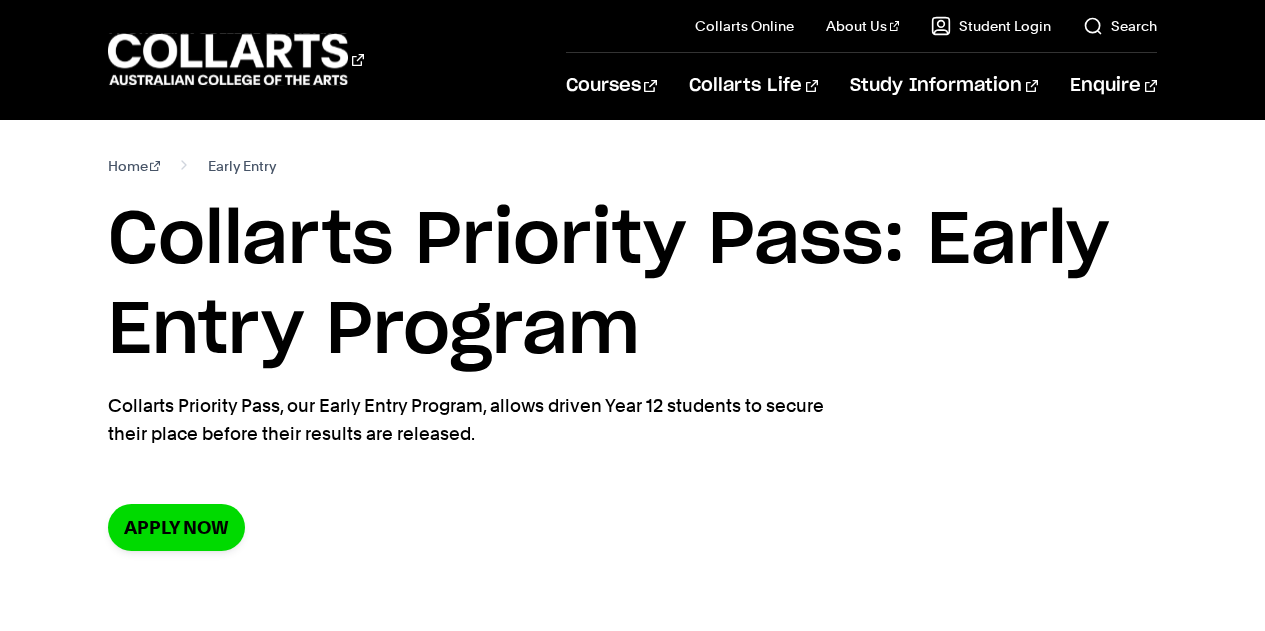 scroll, scrollTop: 0, scrollLeft: 0, axis: both 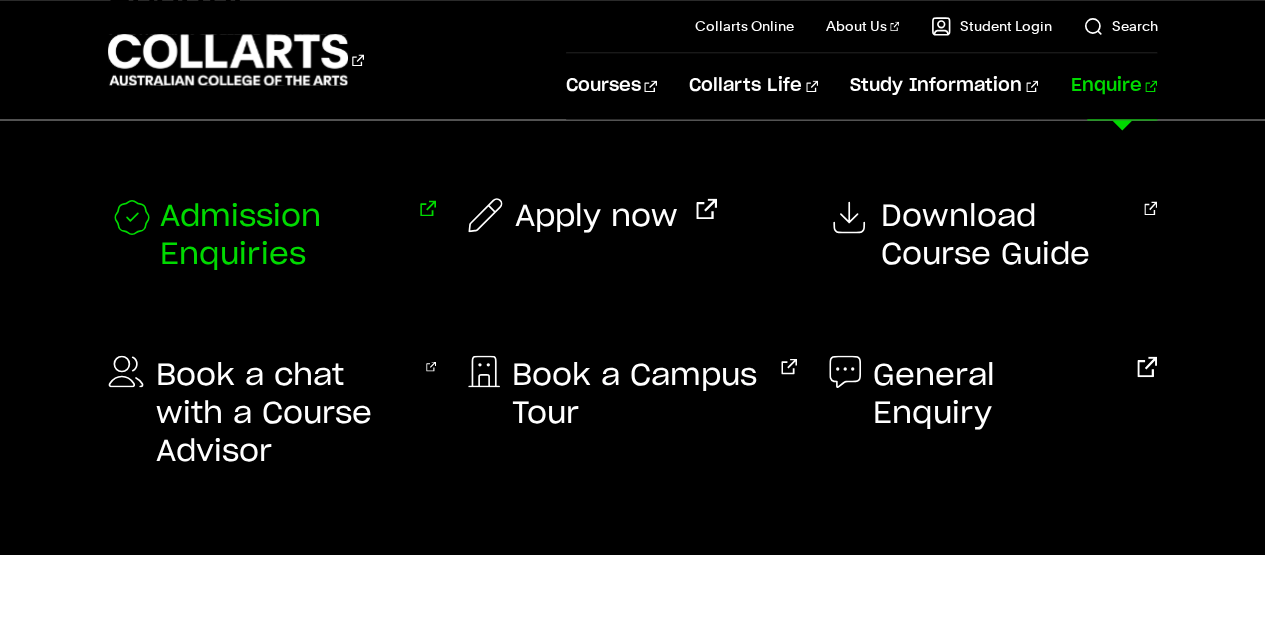 click on "Admission Enquiries" at bounding box center (281, 236) 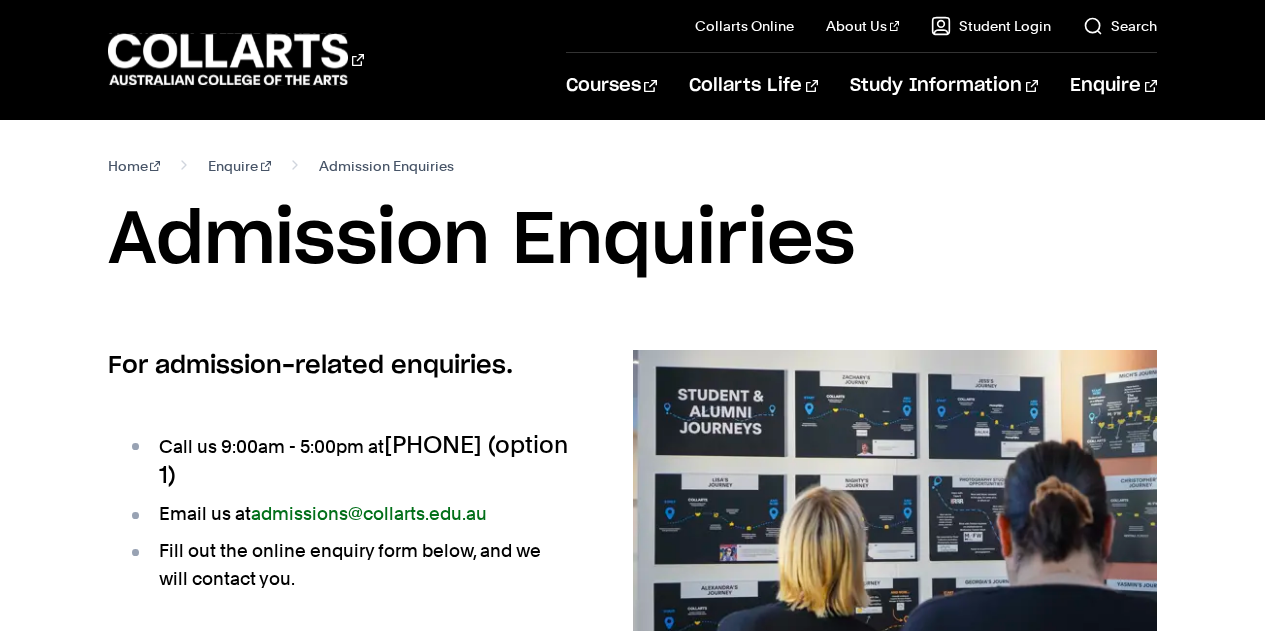 scroll, scrollTop: 0, scrollLeft: 0, axis: both 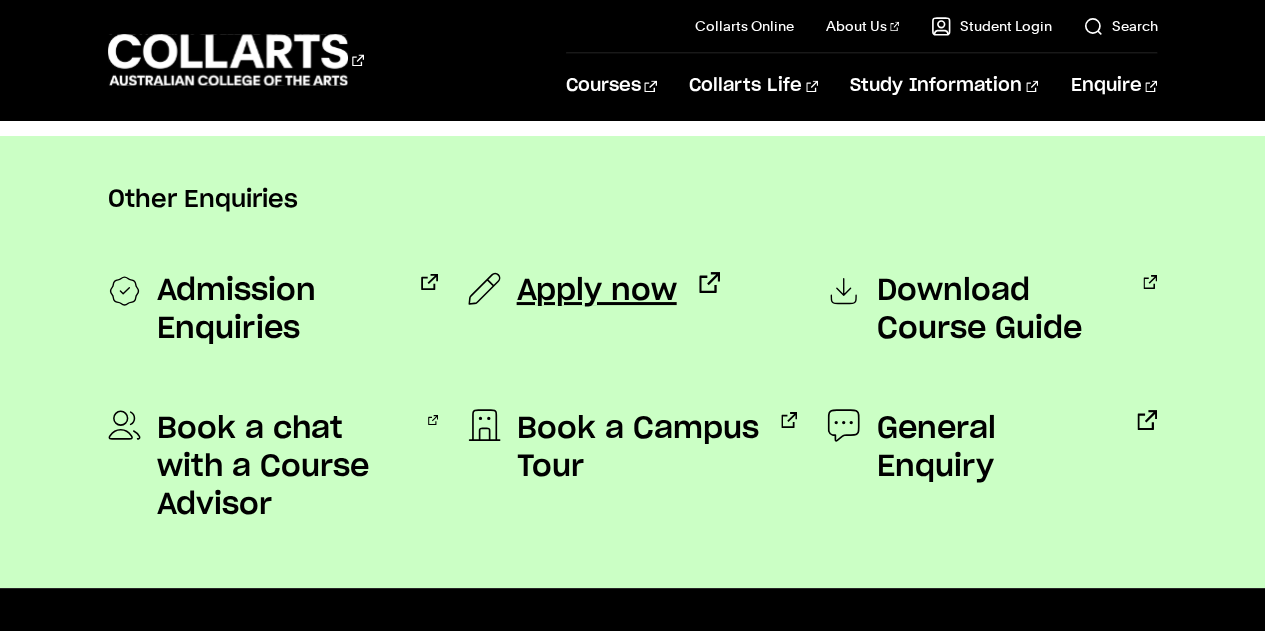 click on "Apply now" at bounding box center (597, 291) 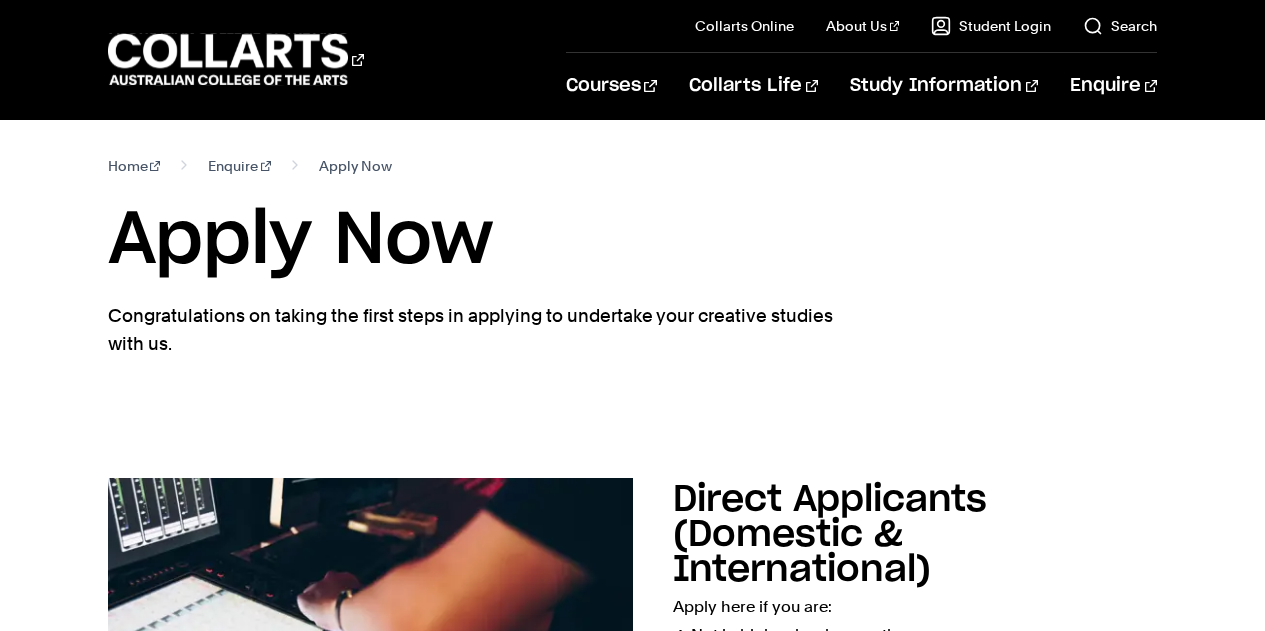 scroll, scrollTop: 0, scrollLeft: 0, axis: both 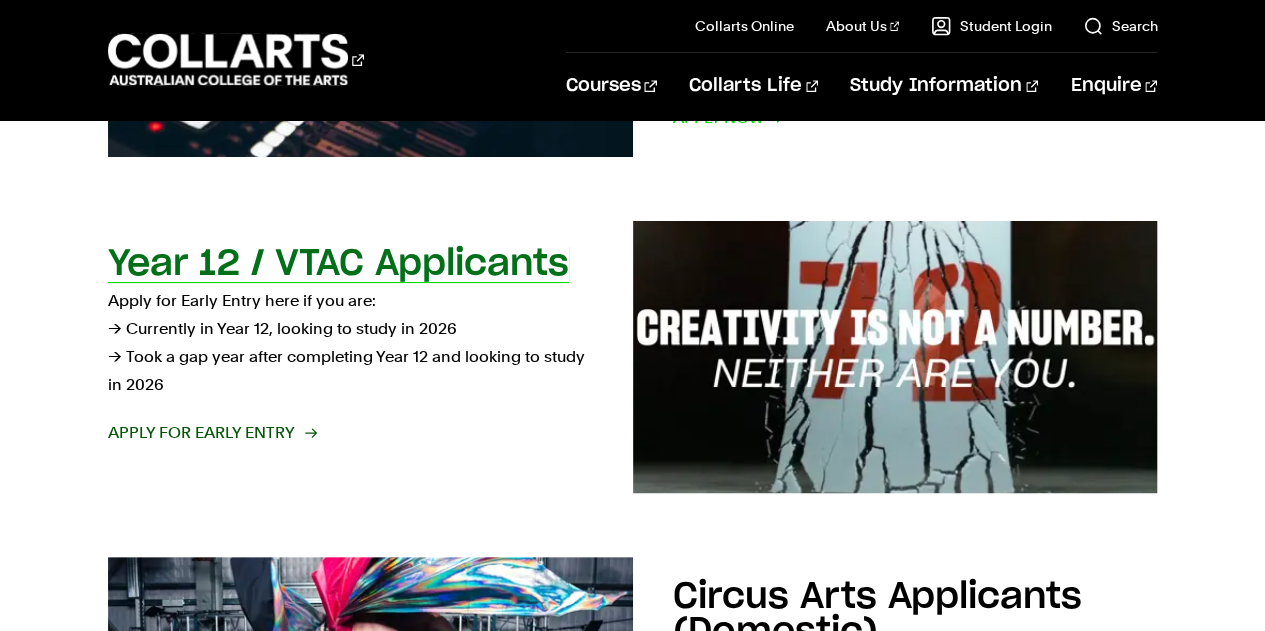 click on "Apply for Early Entry here if you are: → Currently in Year 12, looking to study in 2026 → Took a gap year after completing Year 12 and looking to study in 2026" at bounding box center [350, 343] 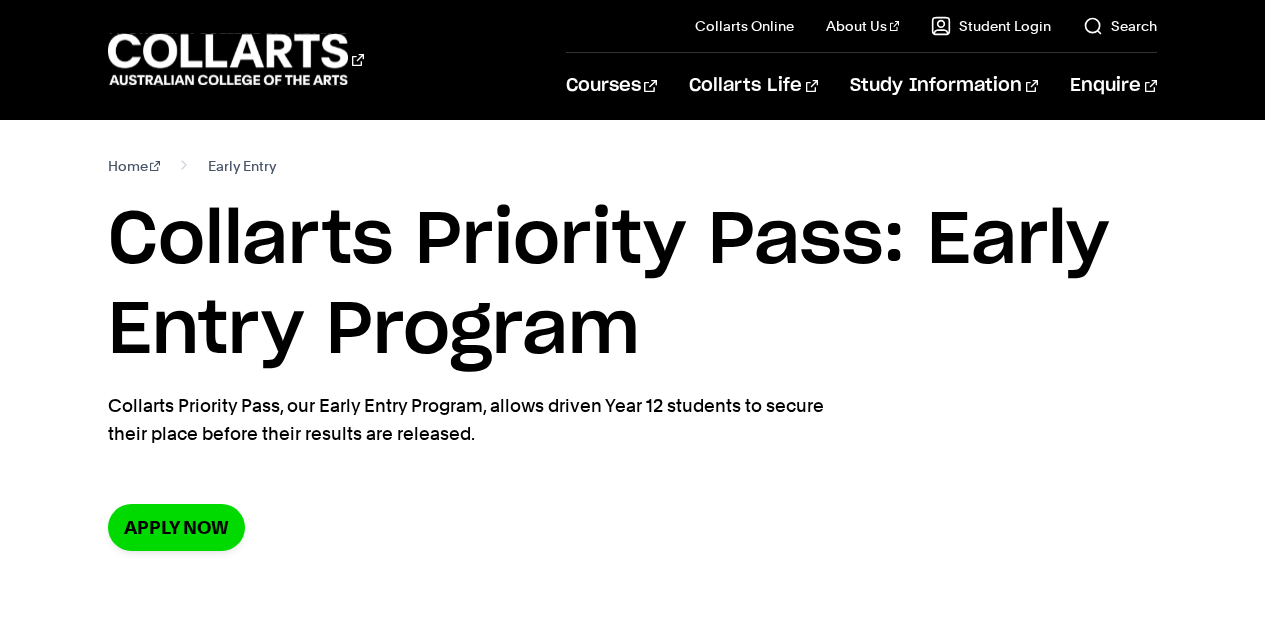 scroll, scrollTop: 0, scrollLeft: 0, axis: both 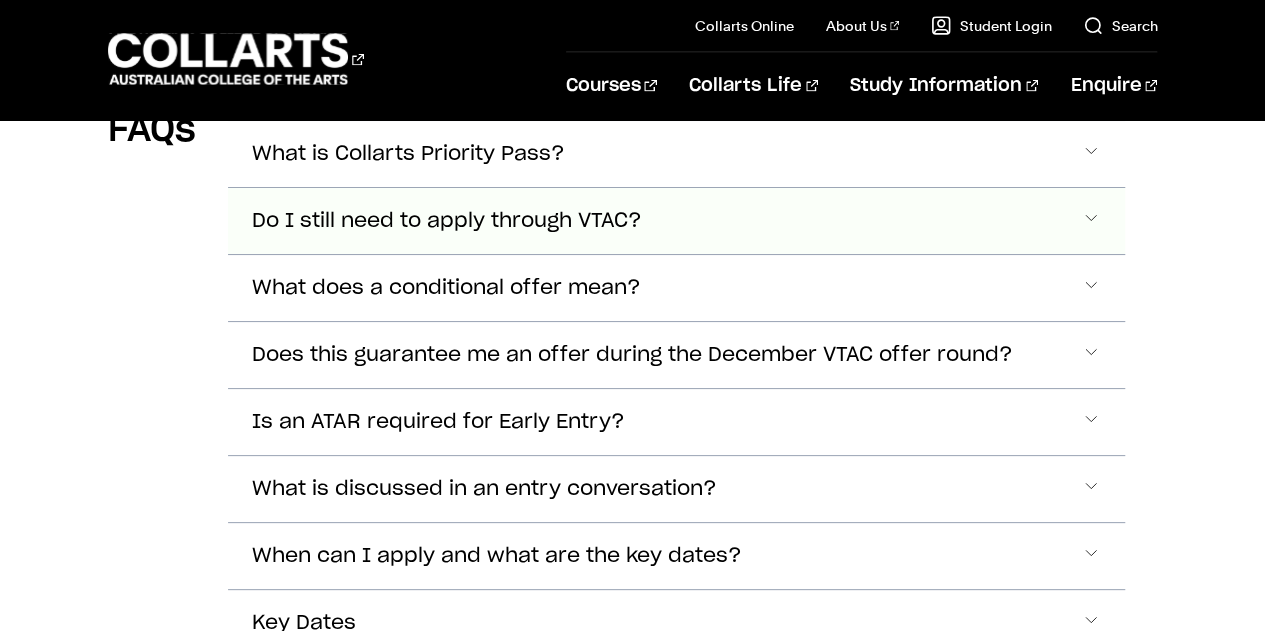 click on "Do I still need to apply through VTAC?" at bounding box center [677, 154] 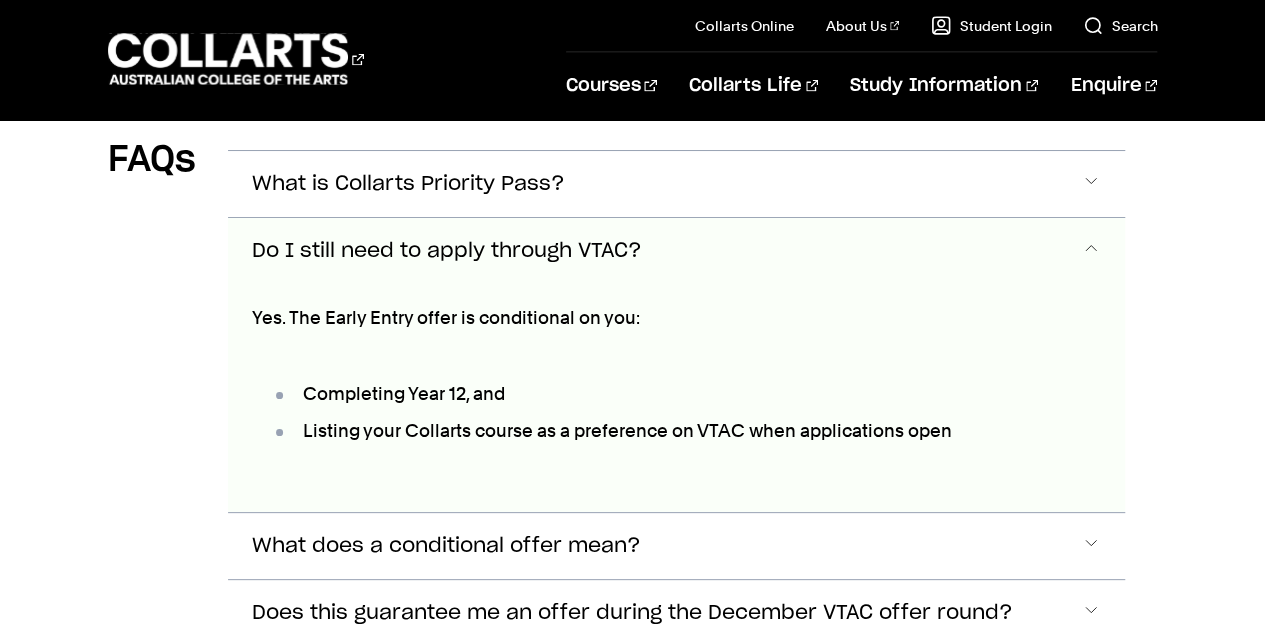 scroll, scrollTop: 5896, scrollLeft: 0, axis: vertical 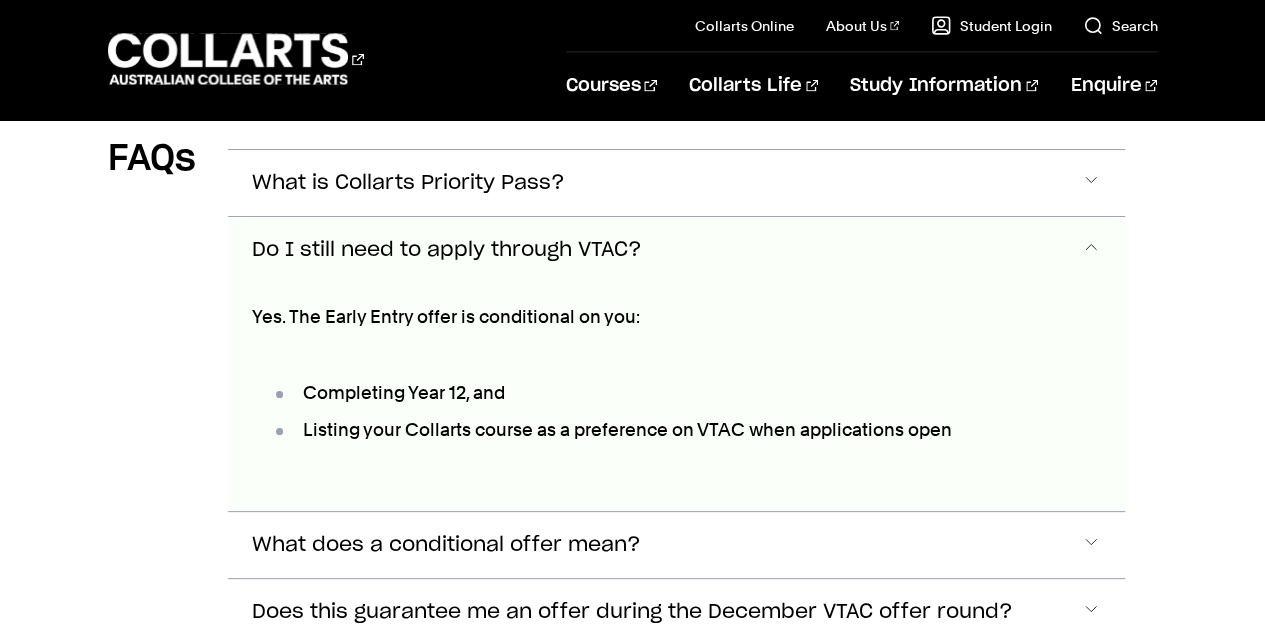 click on "Do I still need to apply through VTAC?" at bounding box center (677, 250) 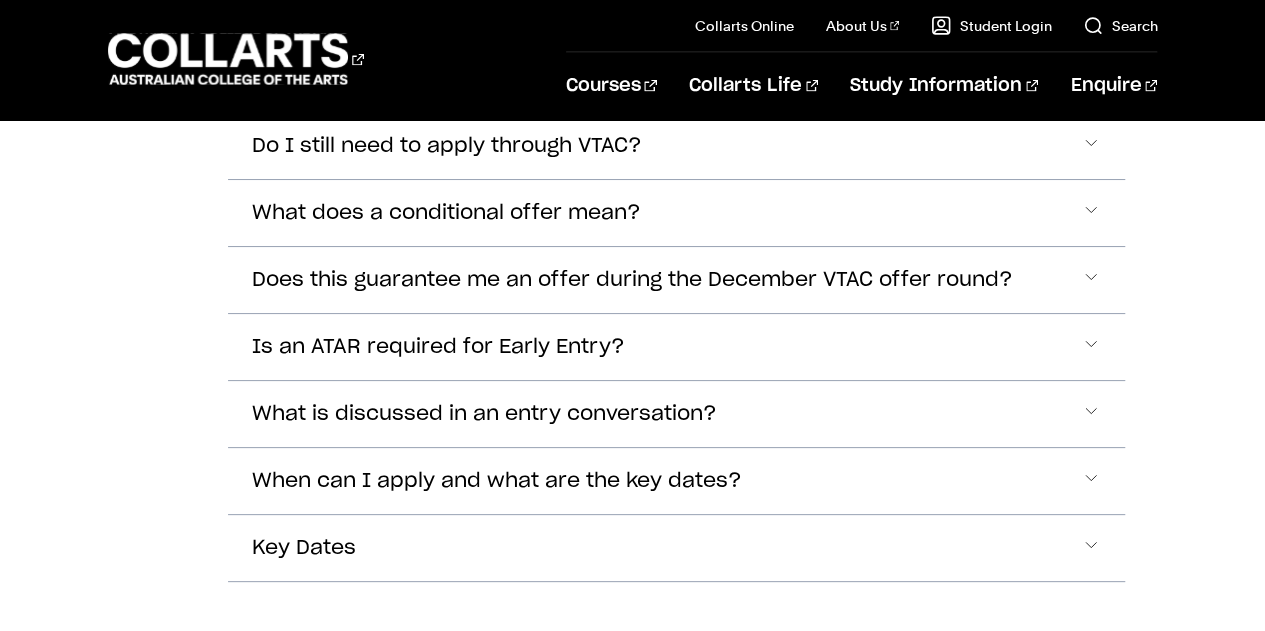 scroll, scrollTop: 6012, scrollLeft: 0, axis: vertical 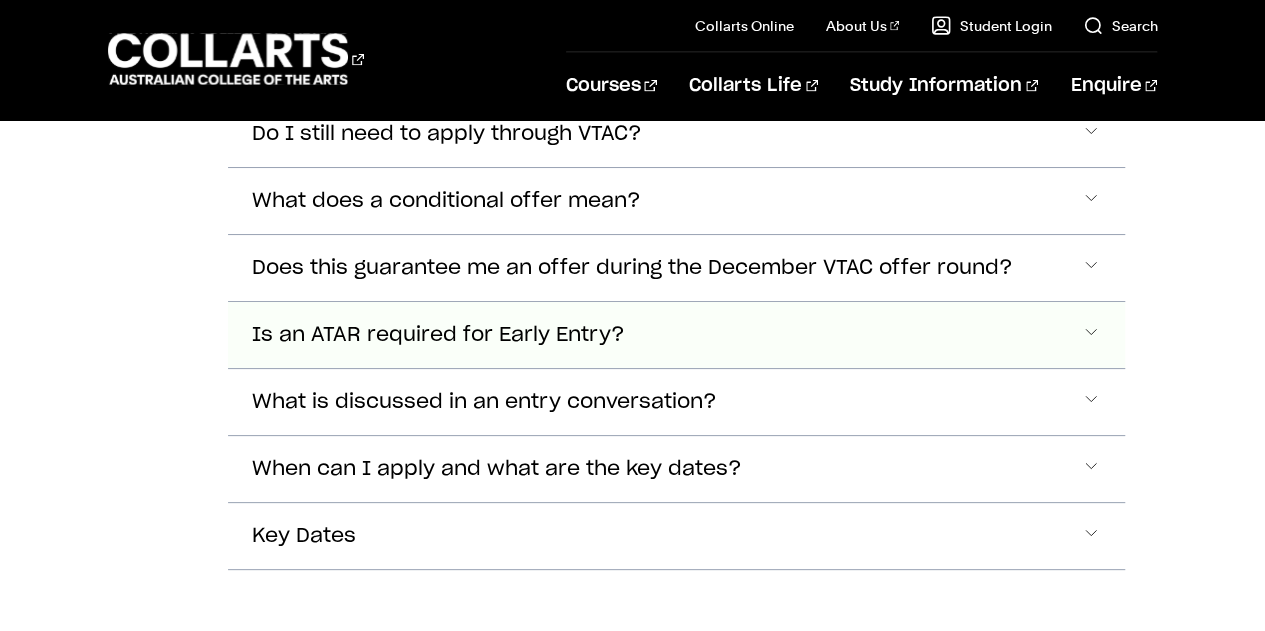 click on "Is an ATAR required for Early Entry?" at bounding box center (408, 67) 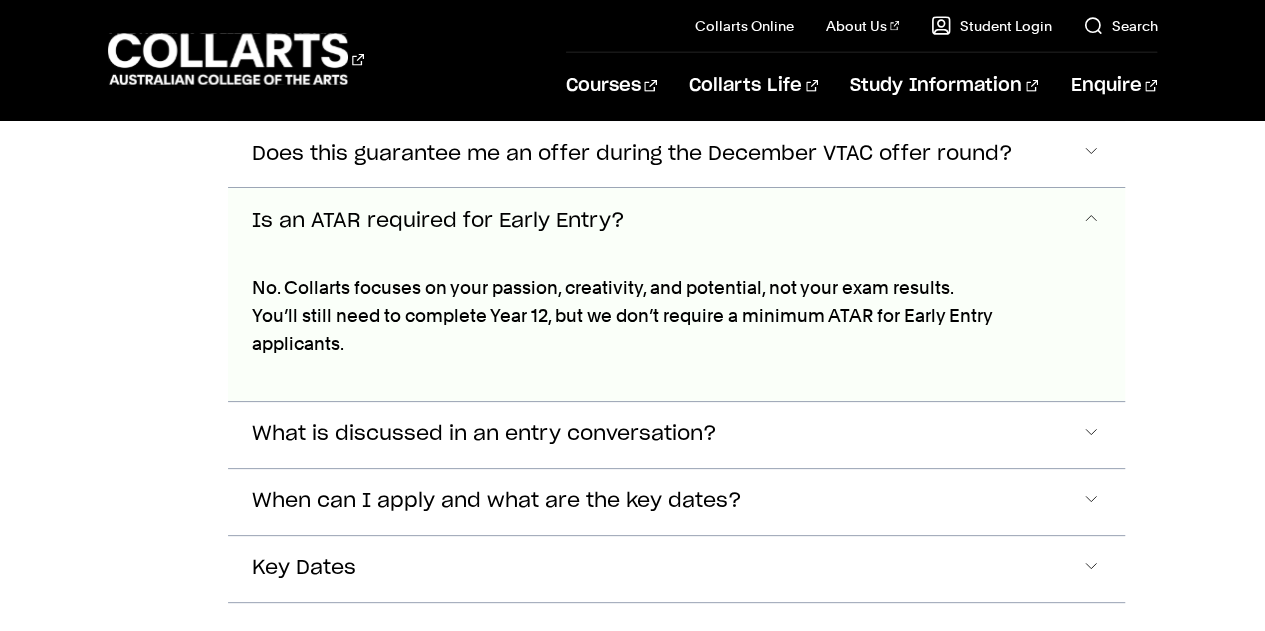 scroll, scrollTop: 6157, scrollLeft: 0, axis: vertical 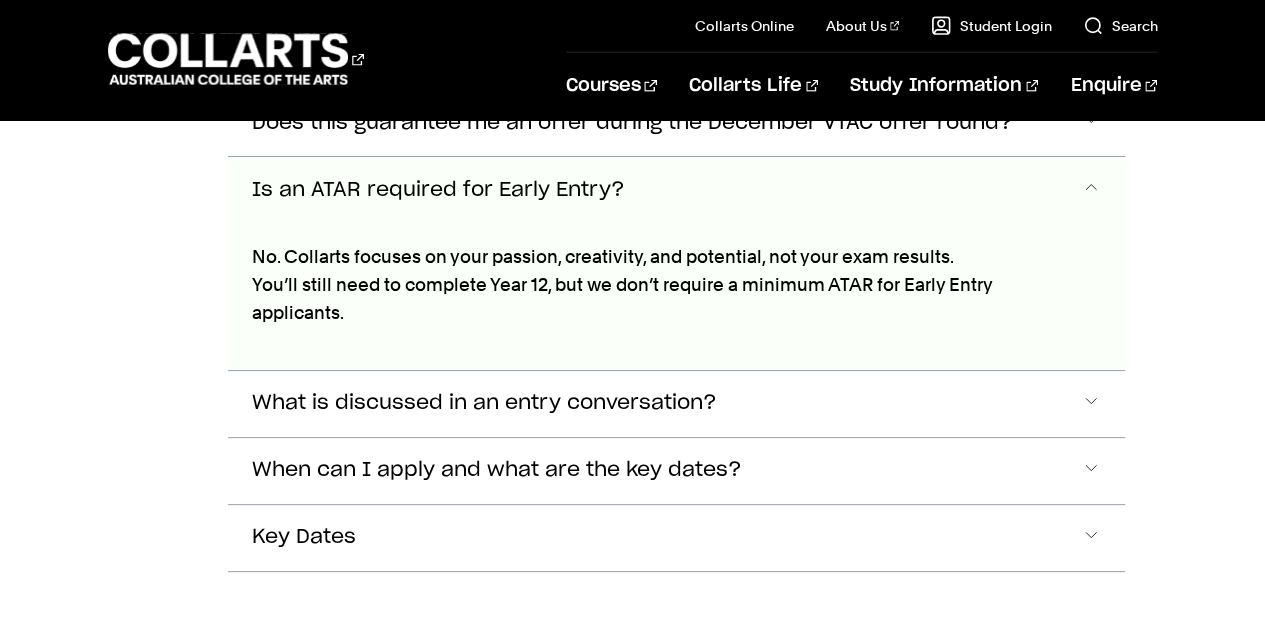 click on "Is an ATAR required for Early Entry?" at bounding box center (677, 190) 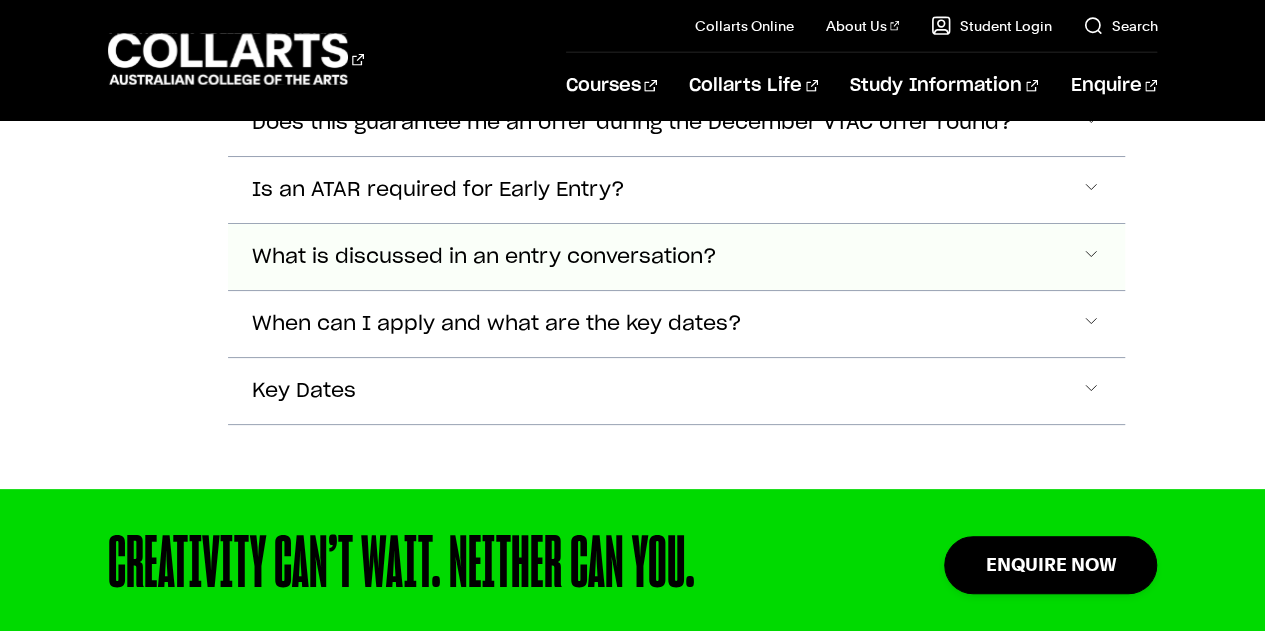 click on "What is discussed in an entry conversation?" at bounding box center (677, -78) 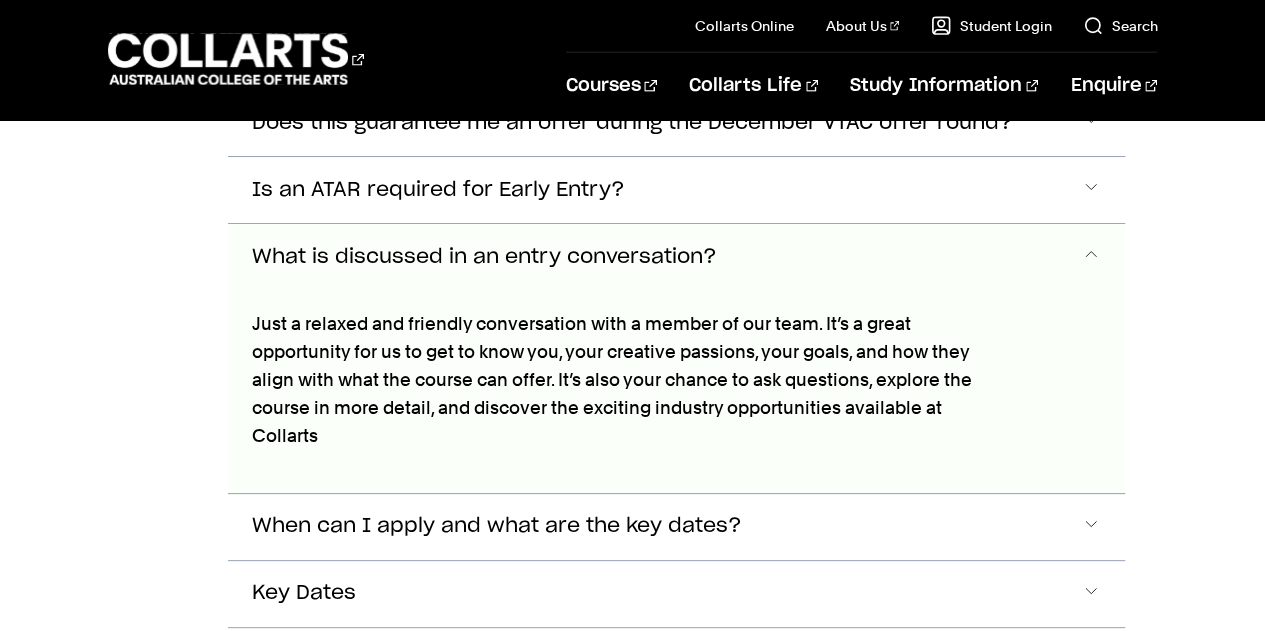 scroll, scrollTop: 6222, scrollLeft: 0, axis: vertical 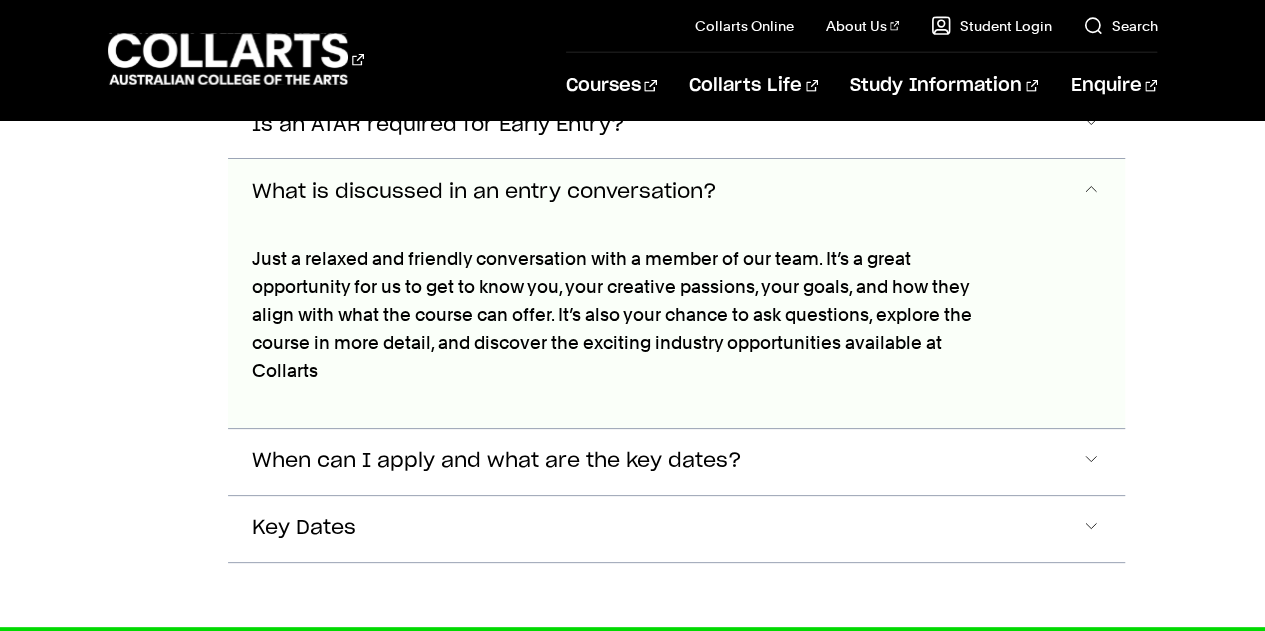 click on "Just a relaxed and friendly conversation with a member of our team. It’s a great opportunity for us to get to know you, your creative passions, your goals, and how they align with what the course can offer. It’s also your chance to ask questions, explore the course in more detail, and discover the exciting industry opportunities available at Collarts" at bounding box center [623, 326] 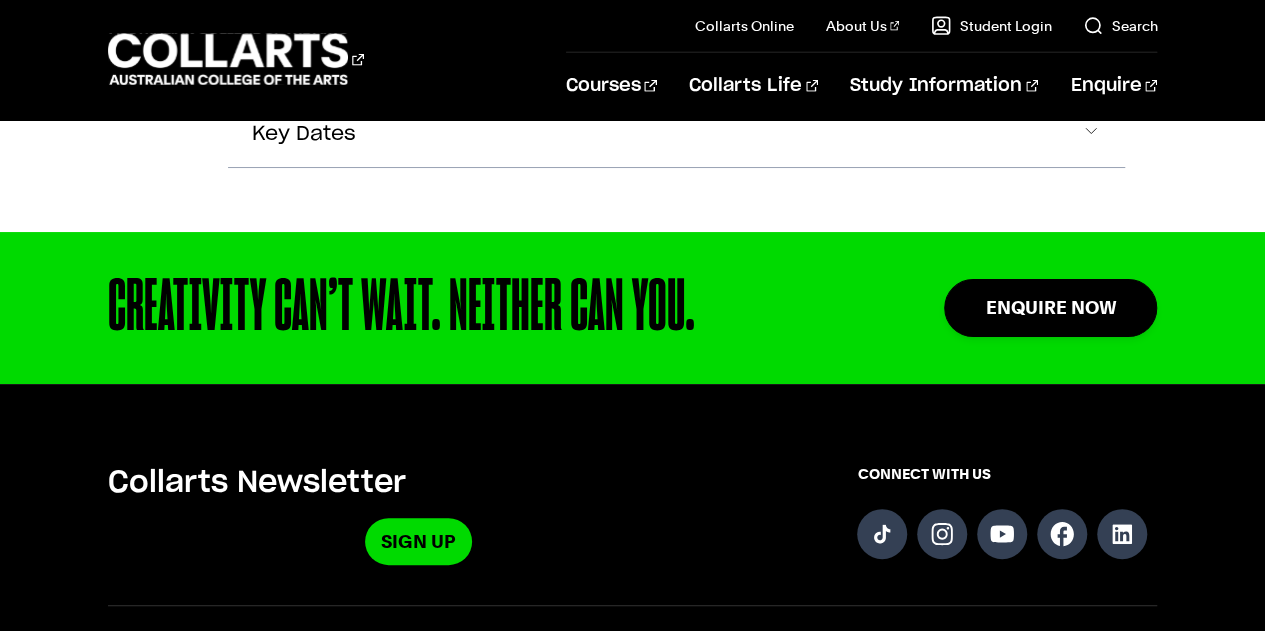 scroll, scrollTop: 6415, scrollLeft: 0, axis: vertical 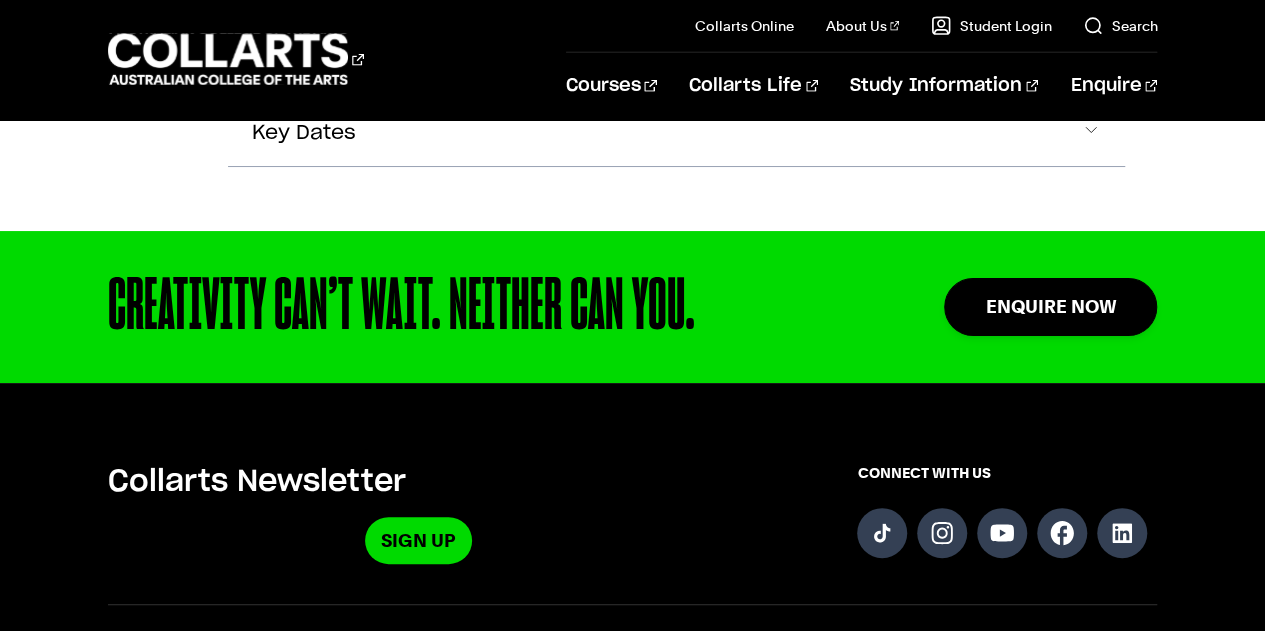click on "FAQs
What is Collarts Priority Pass?
The  Collarts Priority Pass: Early Entry program  allows Year 12 students to receive a conditional offer to study at Collarts before their final results are released. It's designed to reduce stress and give peace of mind before exams." at bounding box center (633, -96) 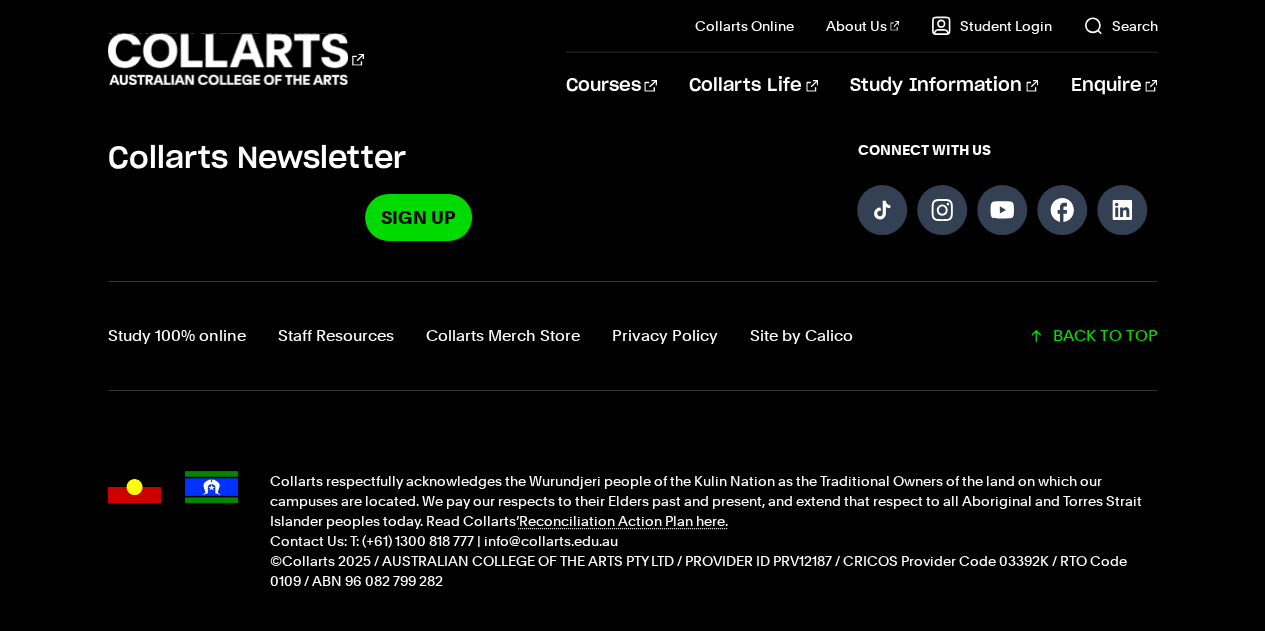 scroll, scrollTop: 6872, scrollLeft: 0, axis: vertical 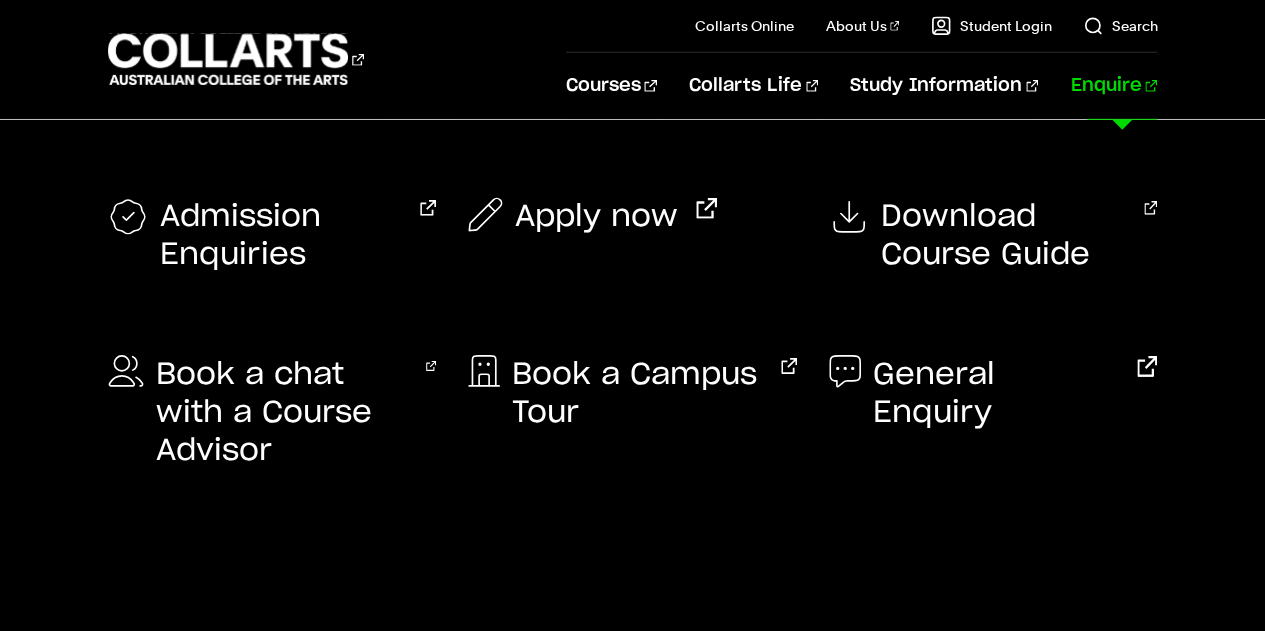 click on "Enquire" at bounding box center [1113, 86] 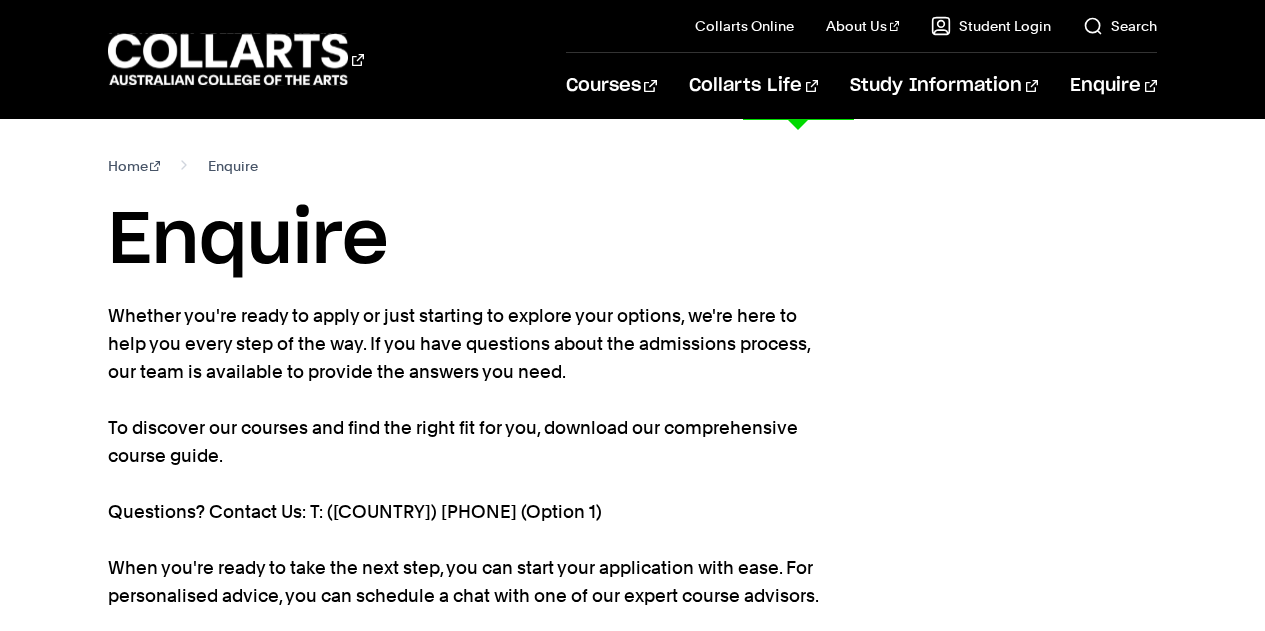 scroll, scrollTop: 0, scrollLeft: 0, axis: both 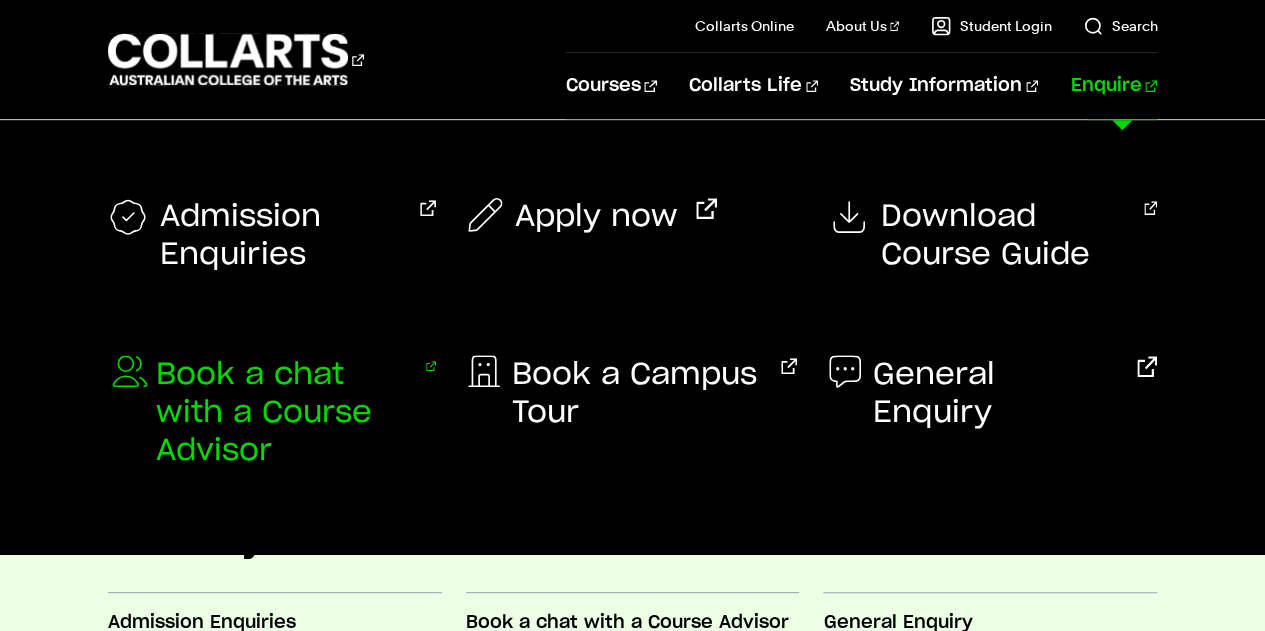 click on "Book a chat with a Course Advisor" at bounding box center (282, 413) 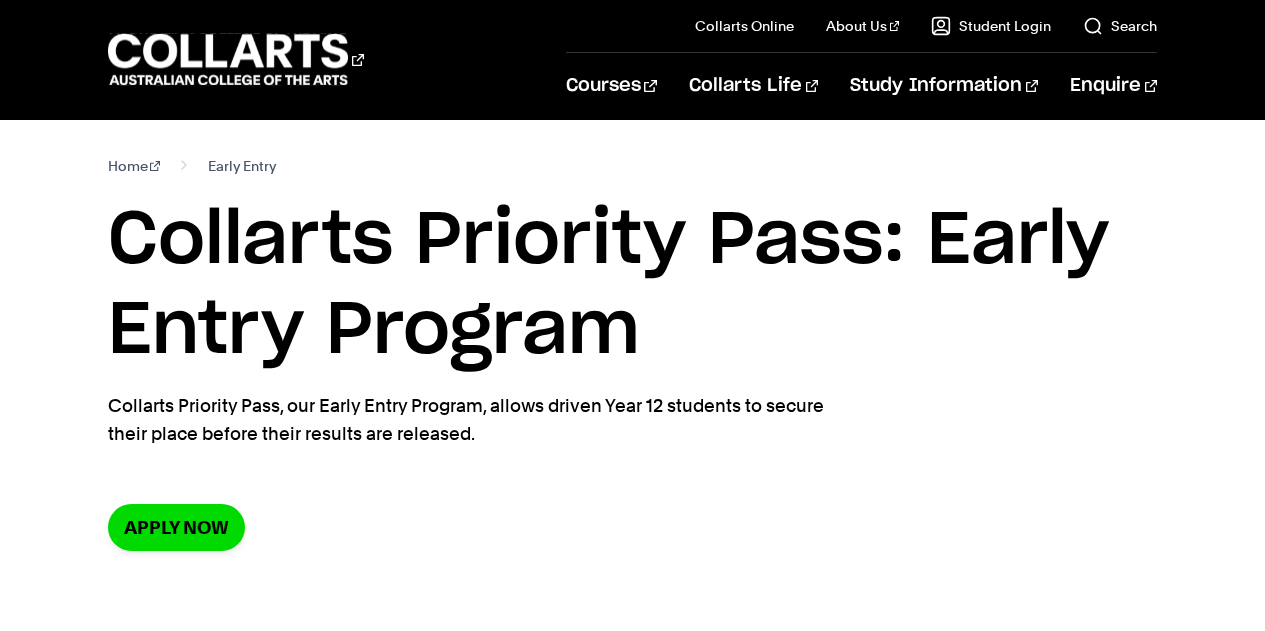 scroll, scrollTop: 0, scrollLeft: 0, axis: both 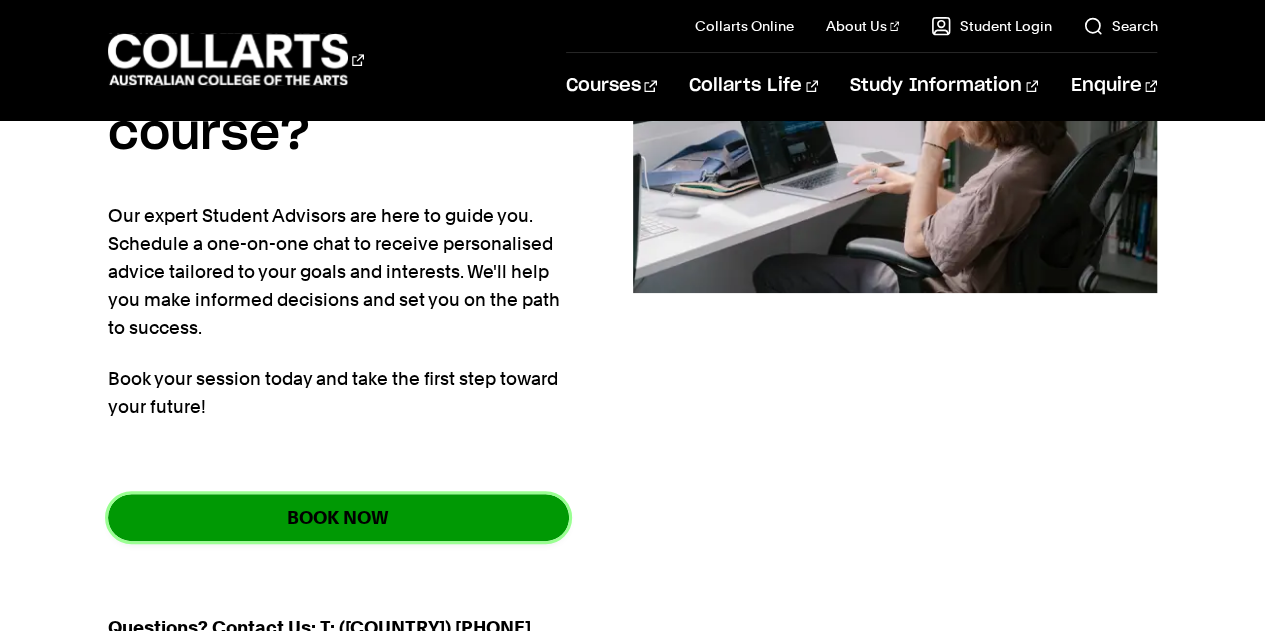 click on "BOOK NOW" at bounding box center [338, 517] 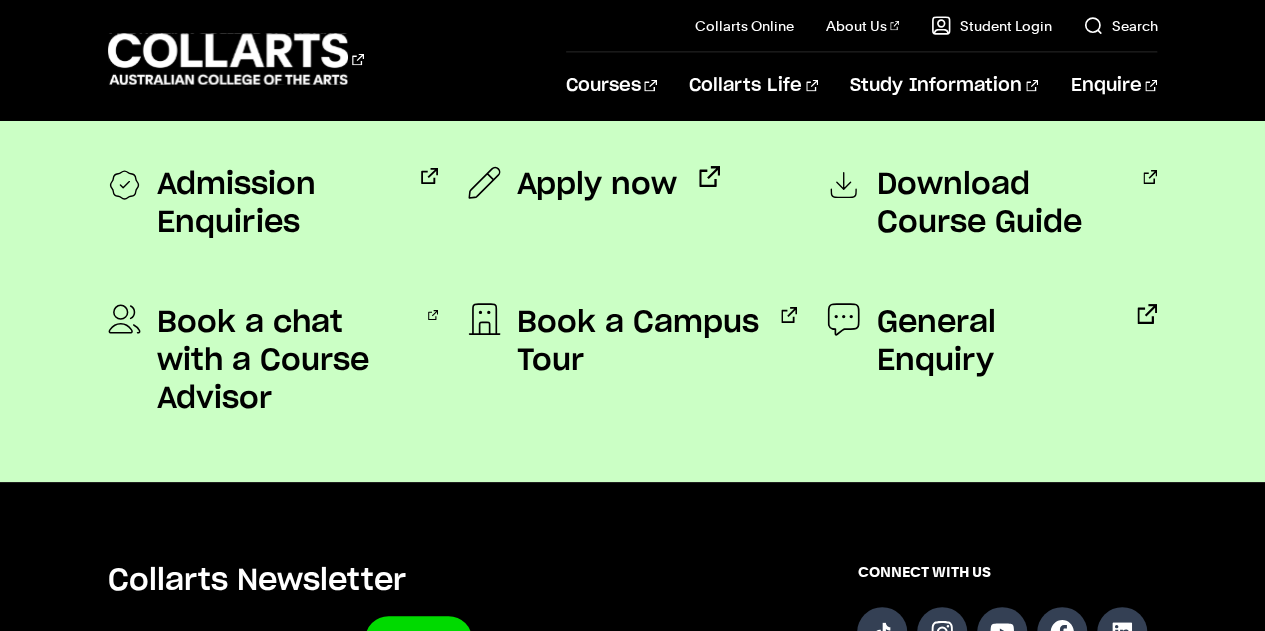 scroll, scrollTop: 2231, scrollLeft: 0, axis: vertical 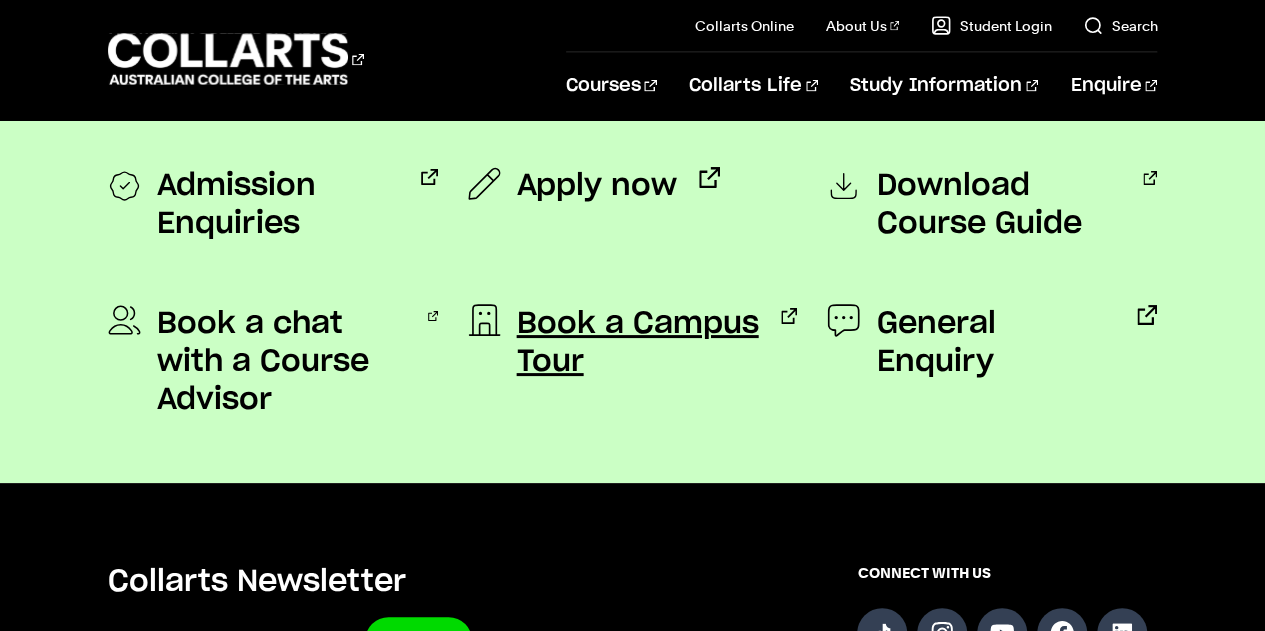 click on "Book a Campus Tour" at bounding box center (638, 343) 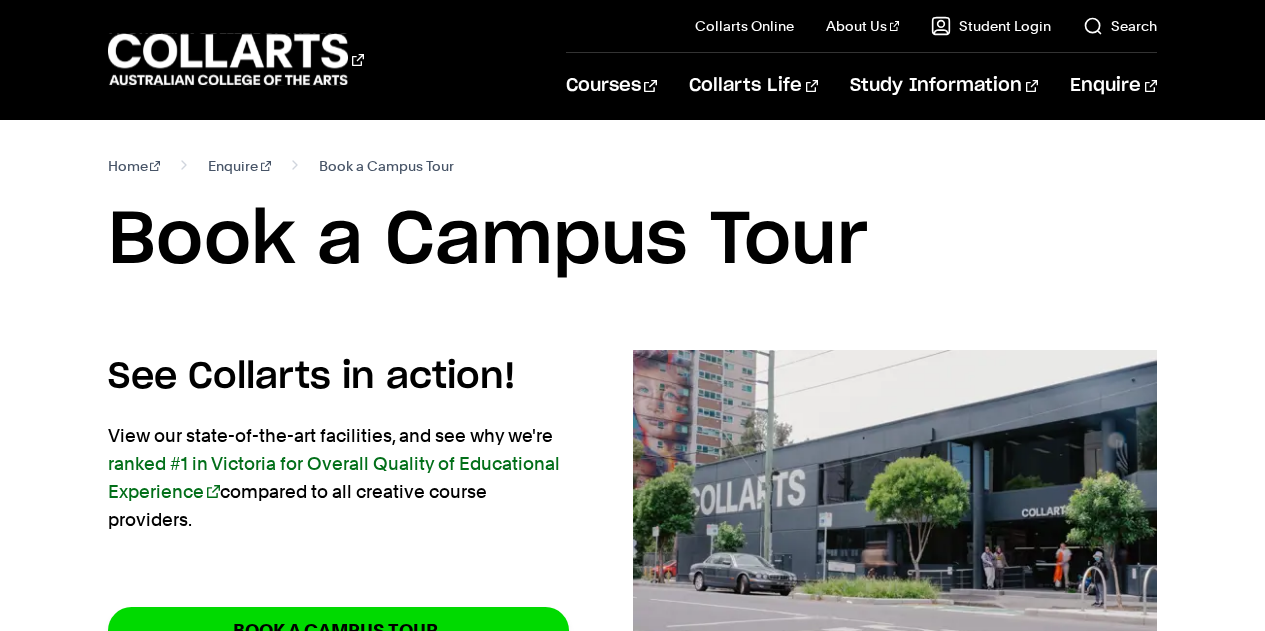 scroll, scrollTop: 0, scrollLeft: 0, axis: both 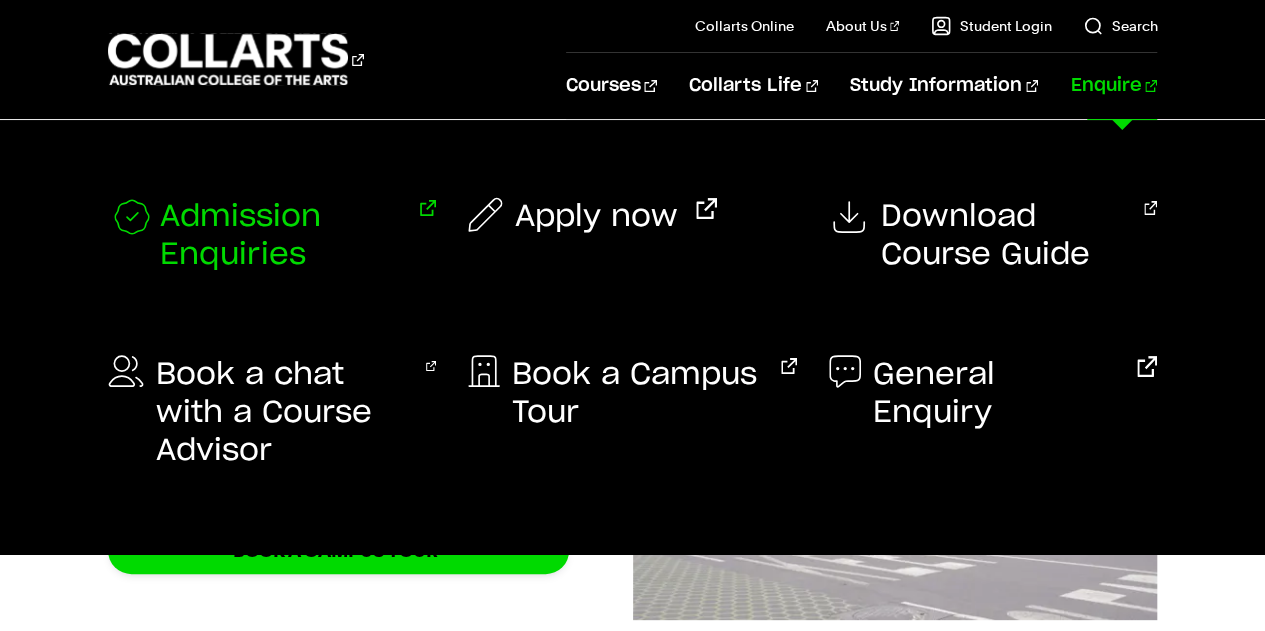 click on "Admission Enquiries" at bounding box center (281, 236) 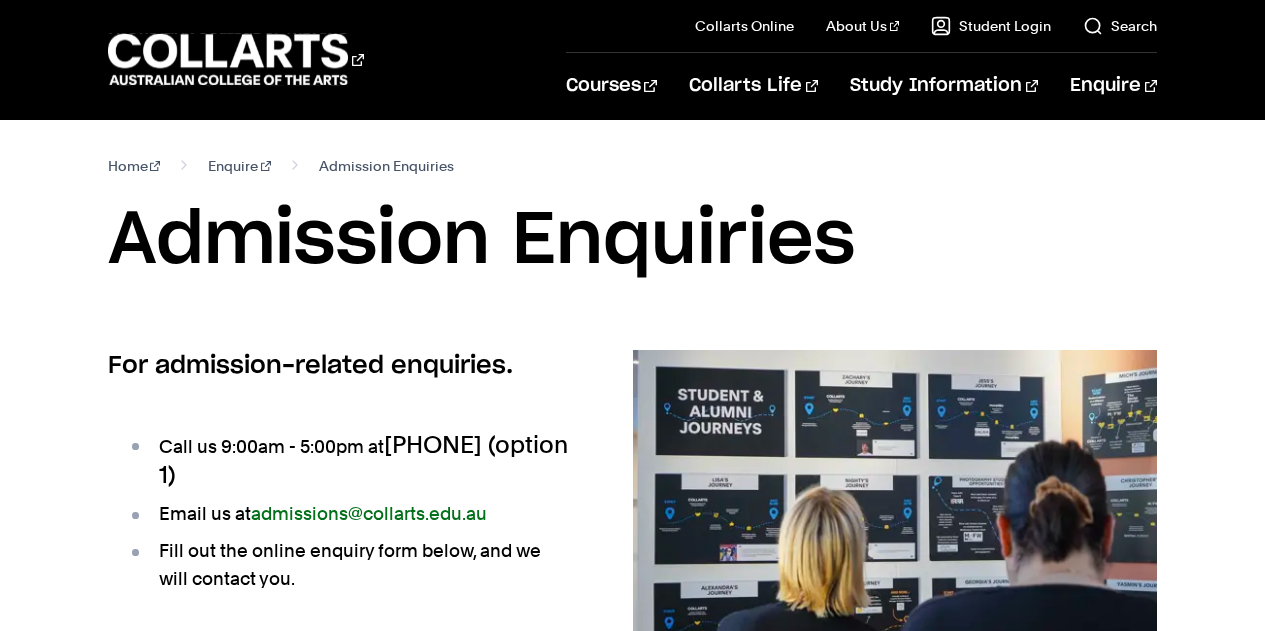 scroll, scrollTop: 0, scrollLeft: 0, axis: both 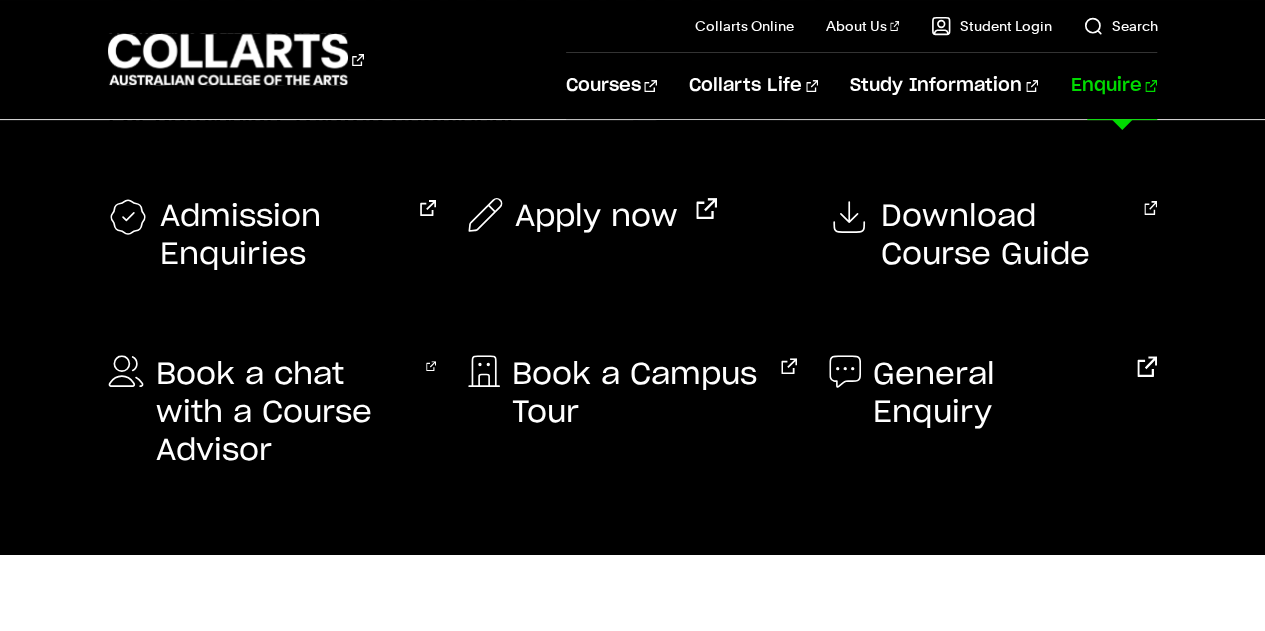 click on "Enquire" at bounding box center [1113, 86] 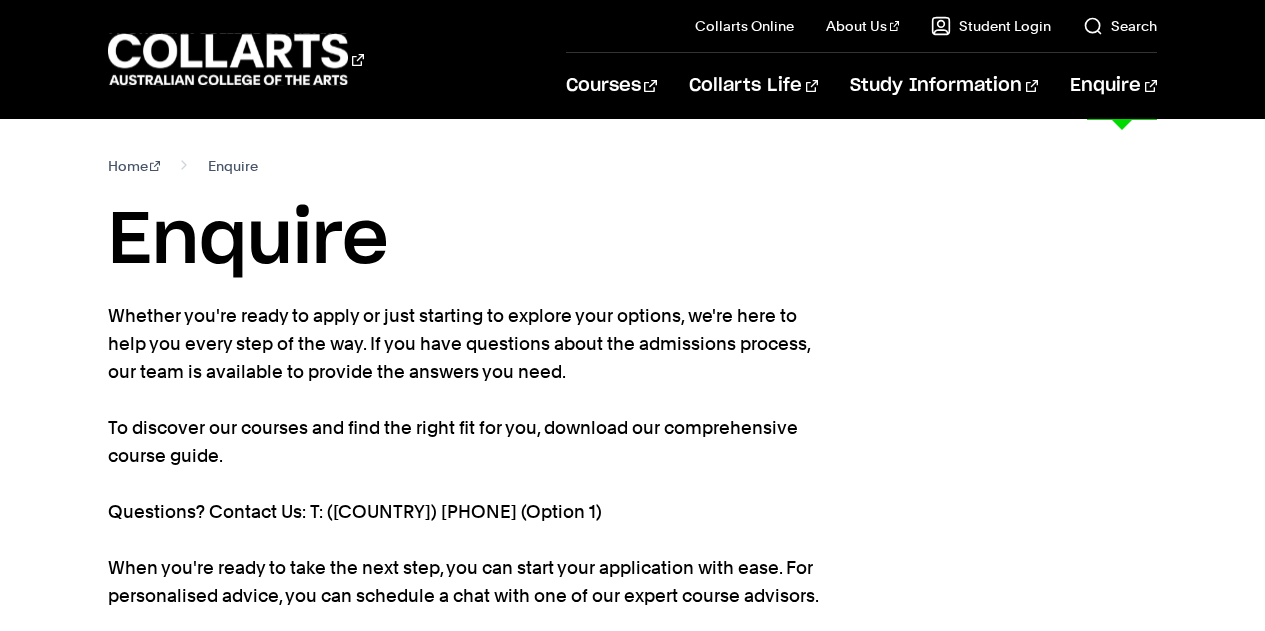 scroll, scrollTop: 0, scrollLeft: 0, axis: both 